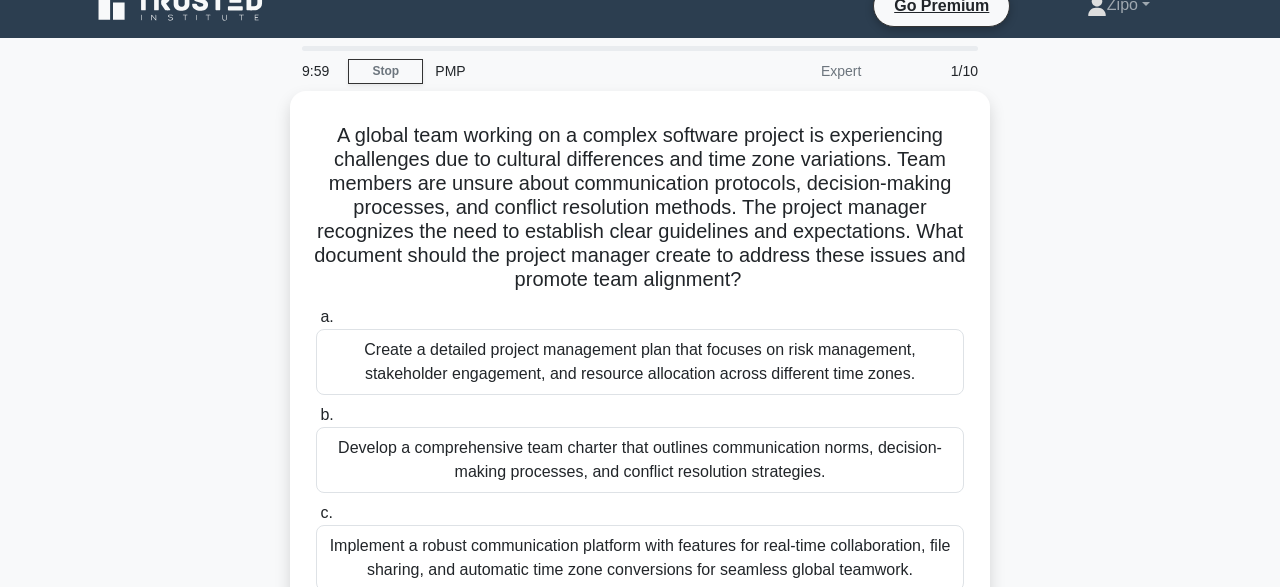 scroll, scrollTop: 27, scrollLeft: 0, axis: vertical 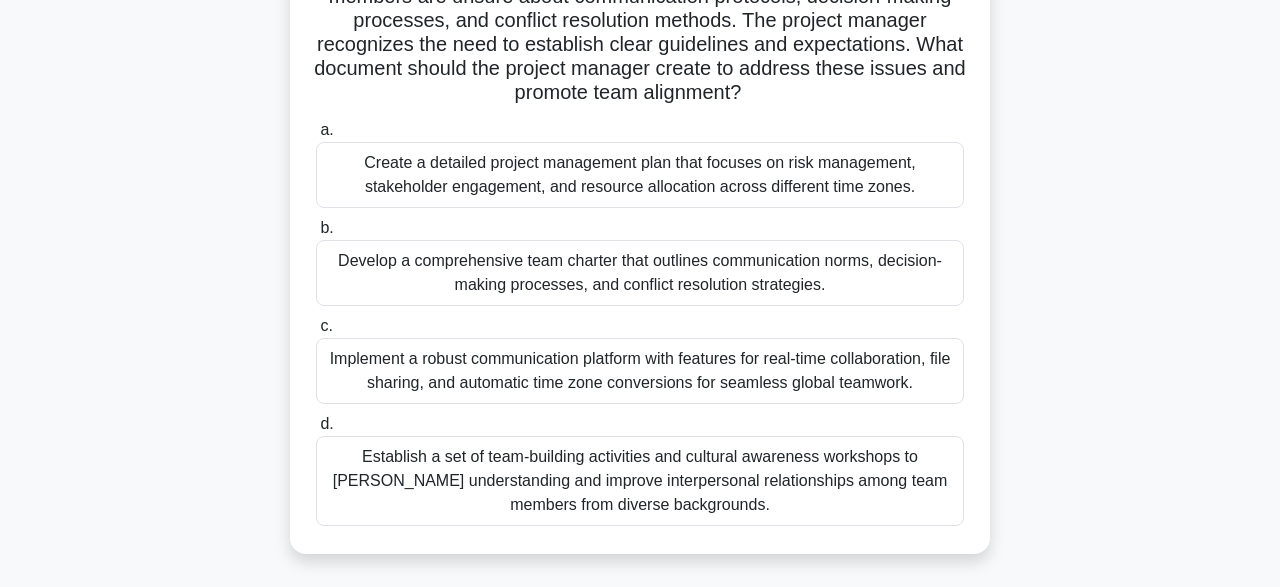 drag, startPoint x: 337, startPoint y: 129, endPoint x: 877, endPoint y: 525, distance: 669.63873 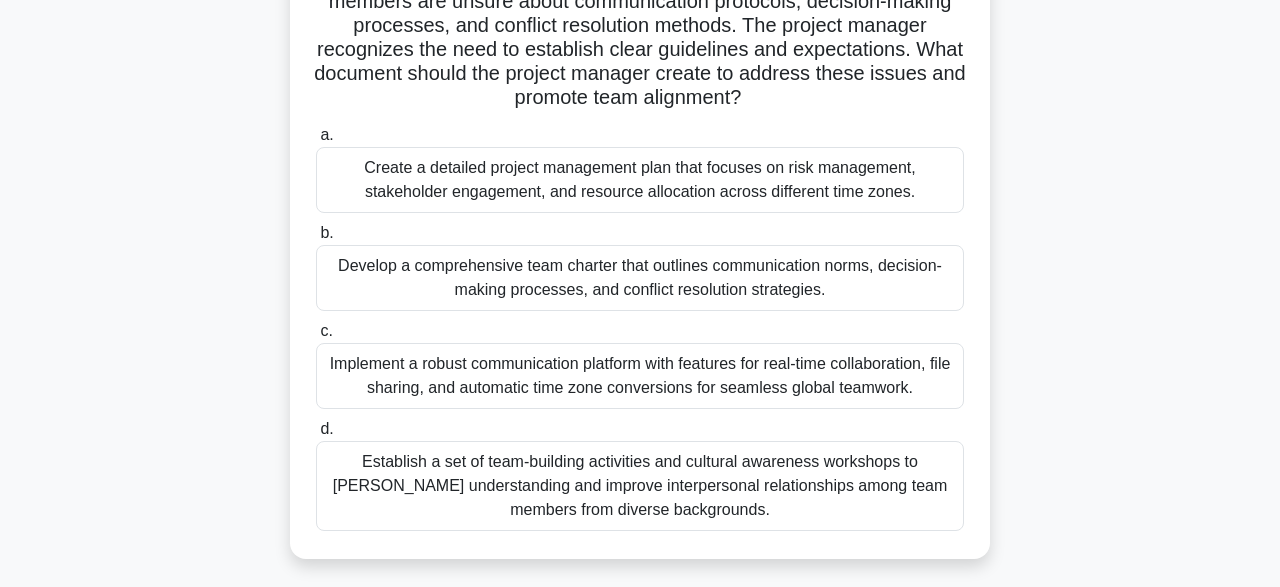 click on "A global team working on a complex software project is experiencing challenges due to cultural differences and time zone variations. Team members are unsure about communication protocols, decision-making processes, and conflict resolution methods. The project manager recognizes the need to establish clear guidelines and expectations. What document should the project manager create to address these issues and promote team alignment?
.spinner_0XTQ{transform-origin:center;animation:spinner_y6GP .75s linear infinite}@keyframes spinner_y6GP{100%{transform:rotate(360deg)}}
a.
b." at bounding box center [640, 246] 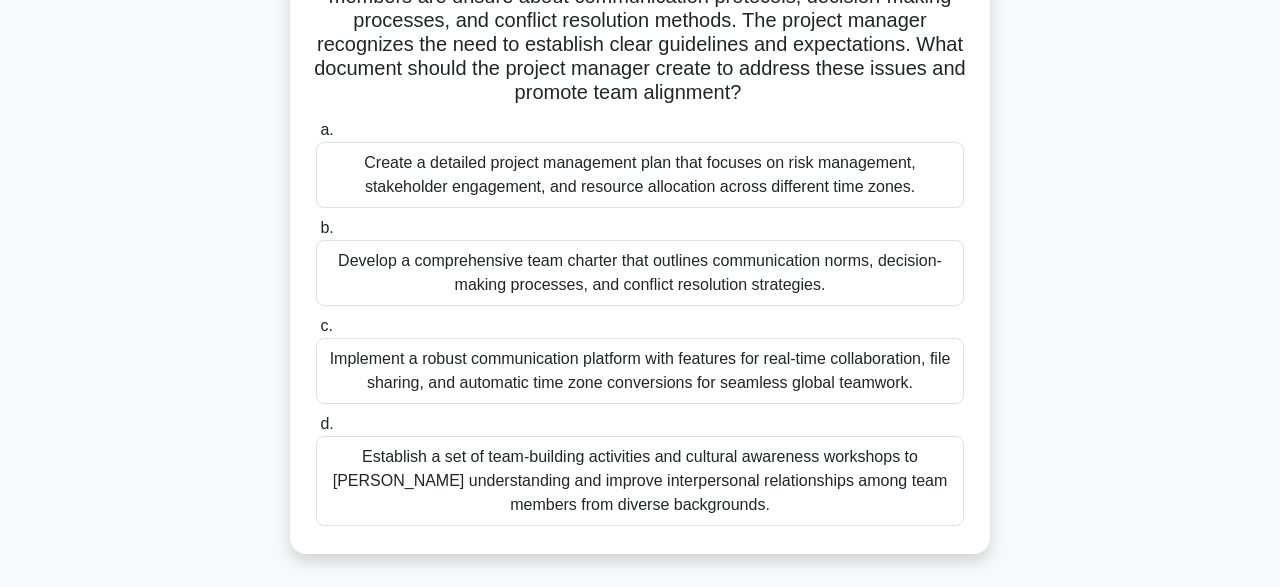 click on "Establish a set of team-building activities and cultural awareness workshops to [PERSON_NAME] understanding and improve interpersonal relationships among team members from diverse backgrounds." at bounding box center [640, 481] 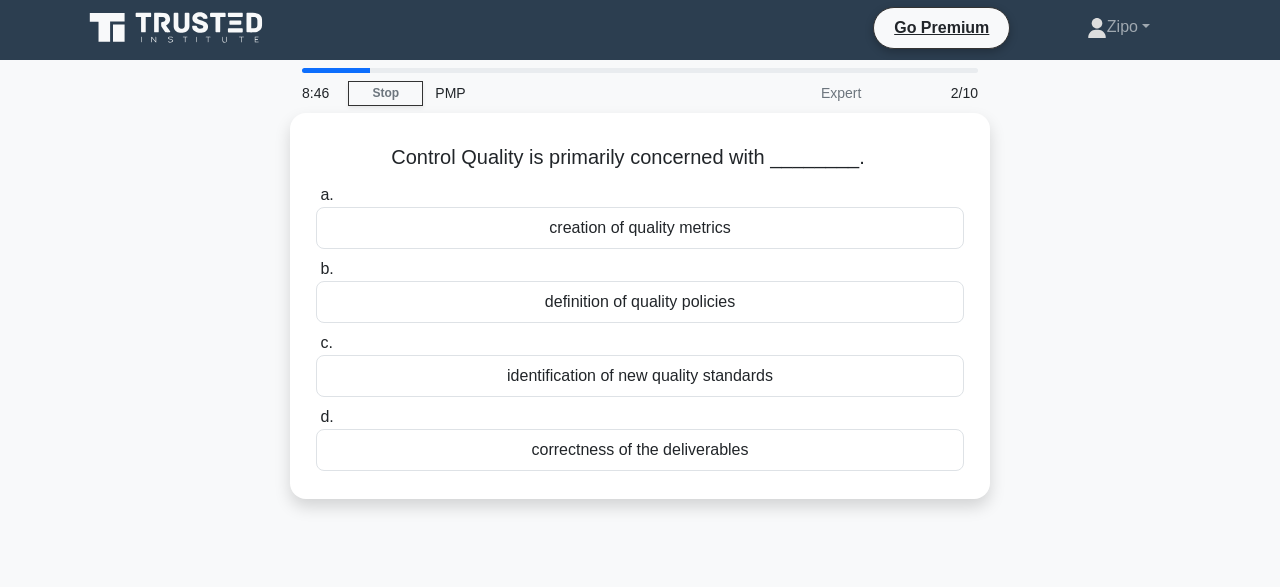scroll, scrollTop: 0, scrollLeft: 0, axis: both 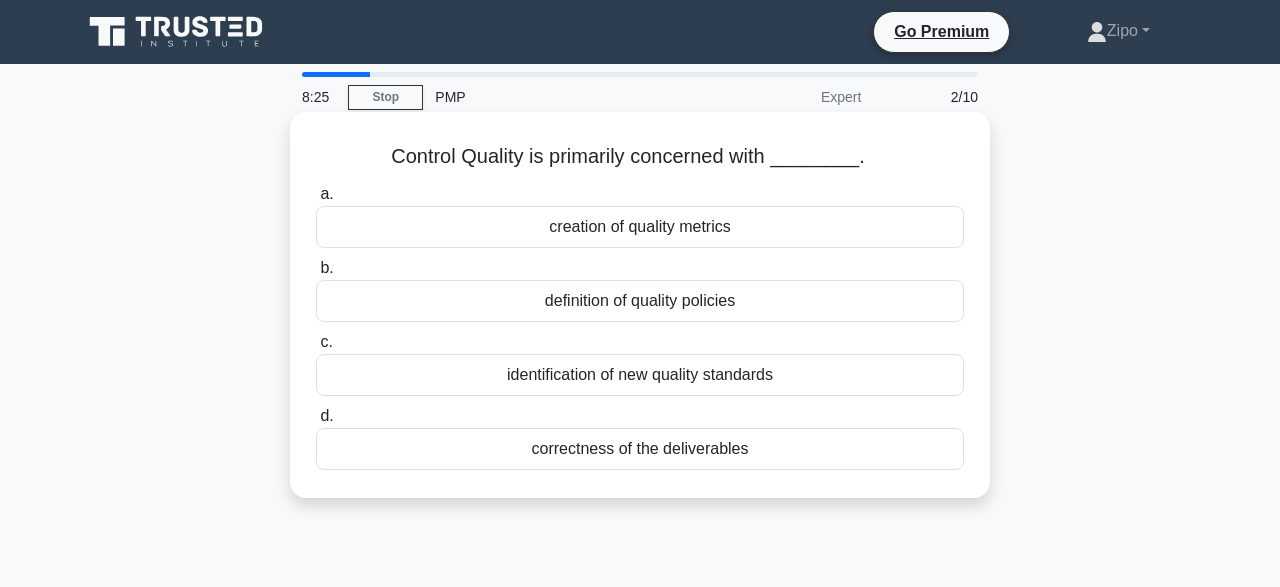 click on "creation of quality metrics" at bounding box center (640, 227) 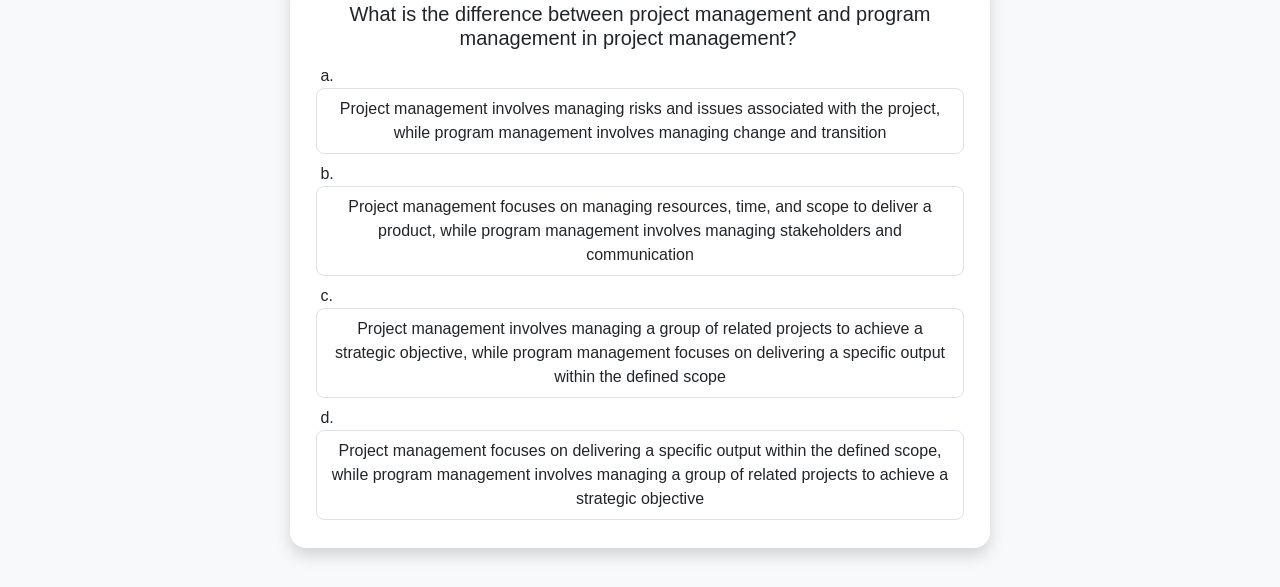 scroll, scrollTop: 186, scrollLeft: 0, axis: vertical 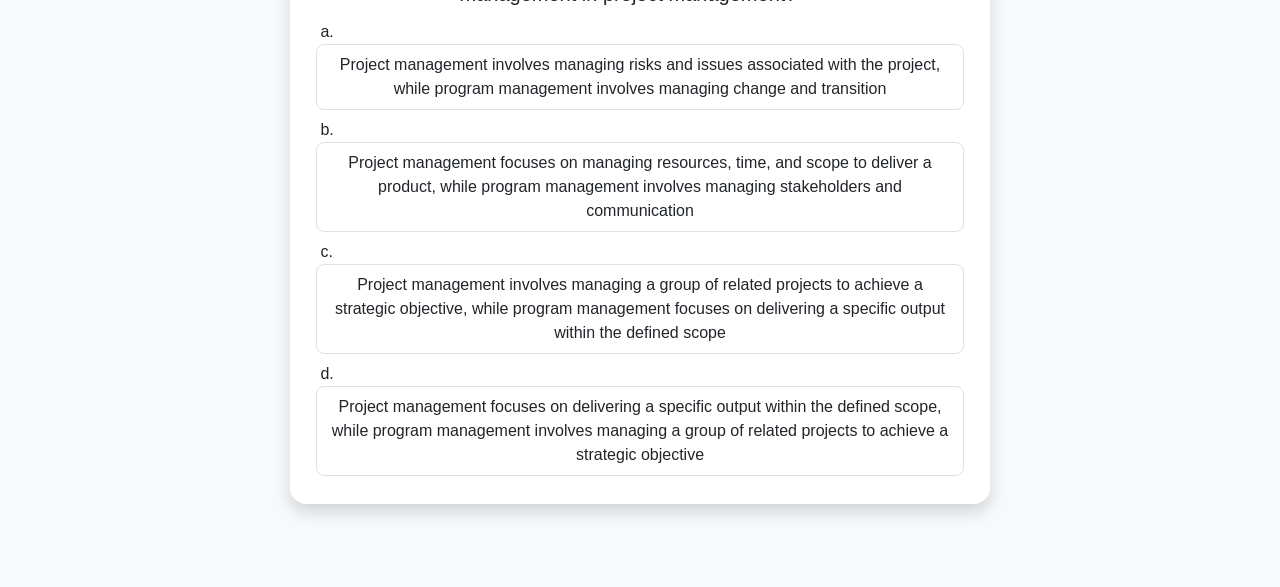 drag, startPoint x: 350, startPoint y: 155, endPoint x: 811, endPoint y: 473, distance: 560.04016 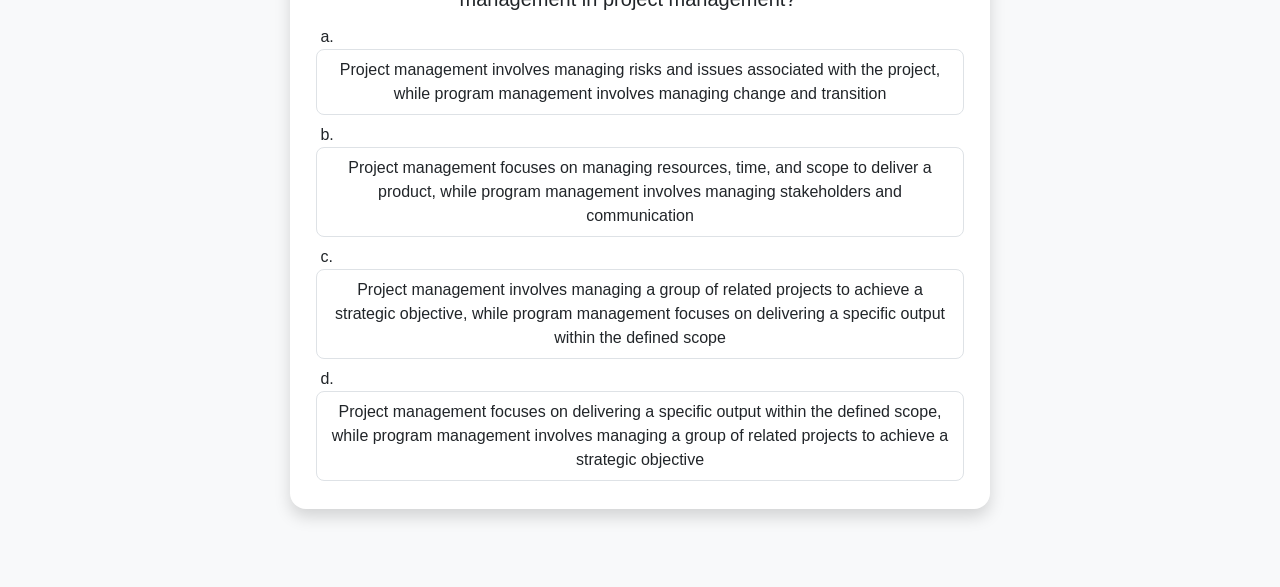 click on "What is the difference between project management and program management in project management?
.spinner_0XTQ{transform-origin:center;animation:spinner_y6GP .75s linear infinite}@keyframes spinner_y6GP{100%{transform:rotate(360deg)}}
a.
Project management involves managing risks and issues associated with the project, while program management involves managing change and transition
b. c. d." at bounding box center (640, 232) 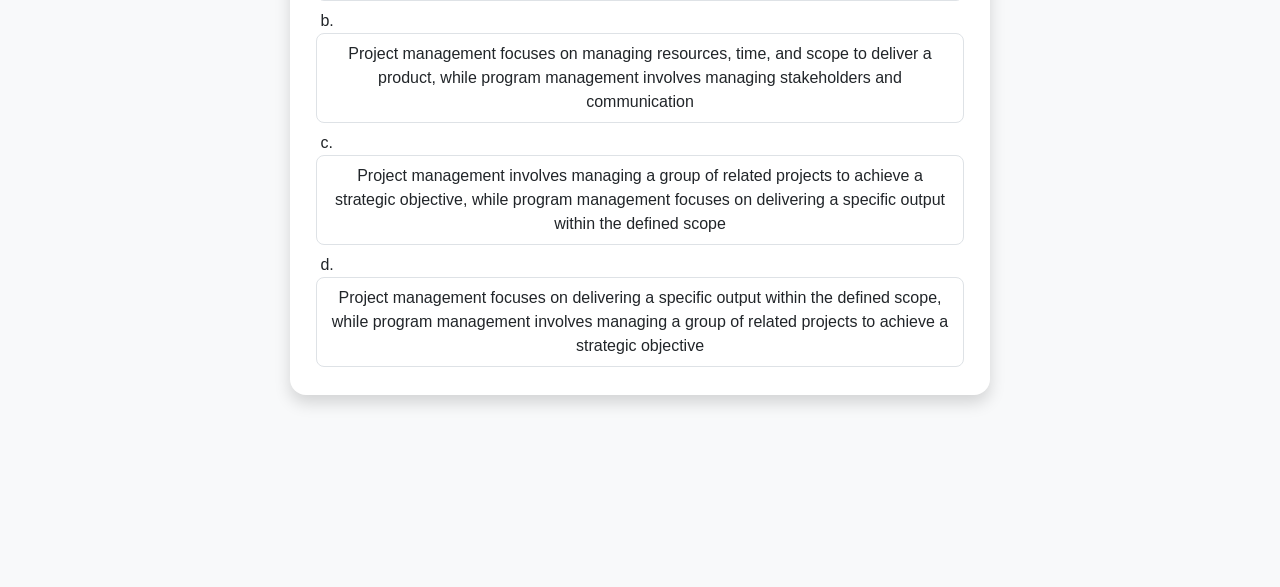 scroll, scrollTop: 300, scrollLeft: 0, axis: vertical 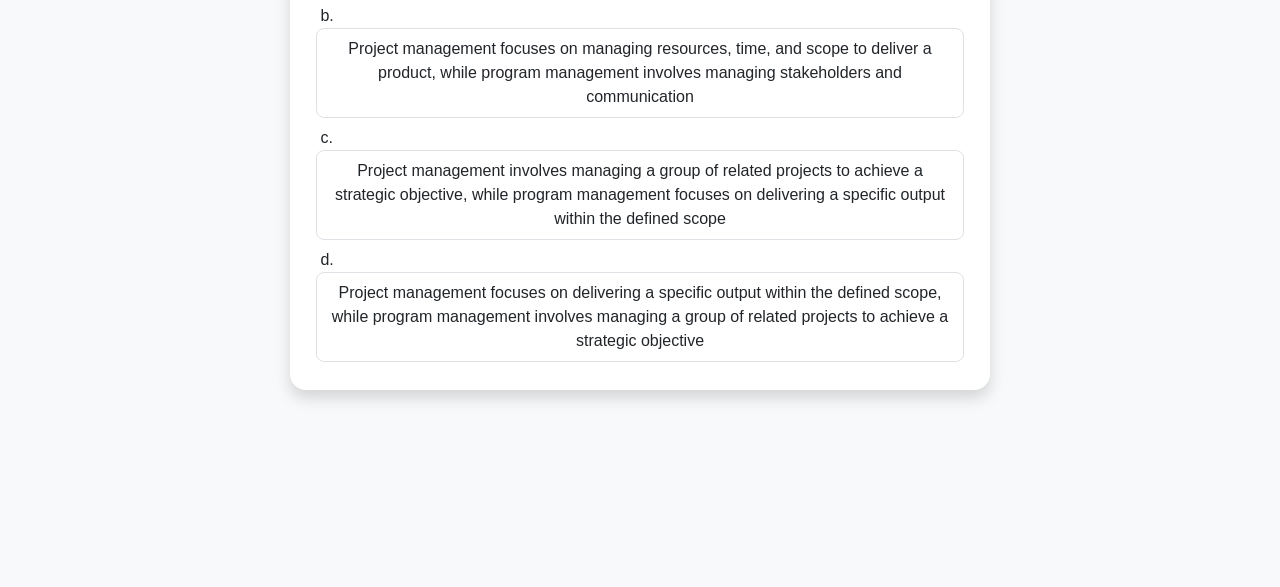 click on "Project management focuses on delivering a specific output within the defined scope, while program management involves managing a group of related projects to achieve a strategic objective" at bounding box center (640, 317) 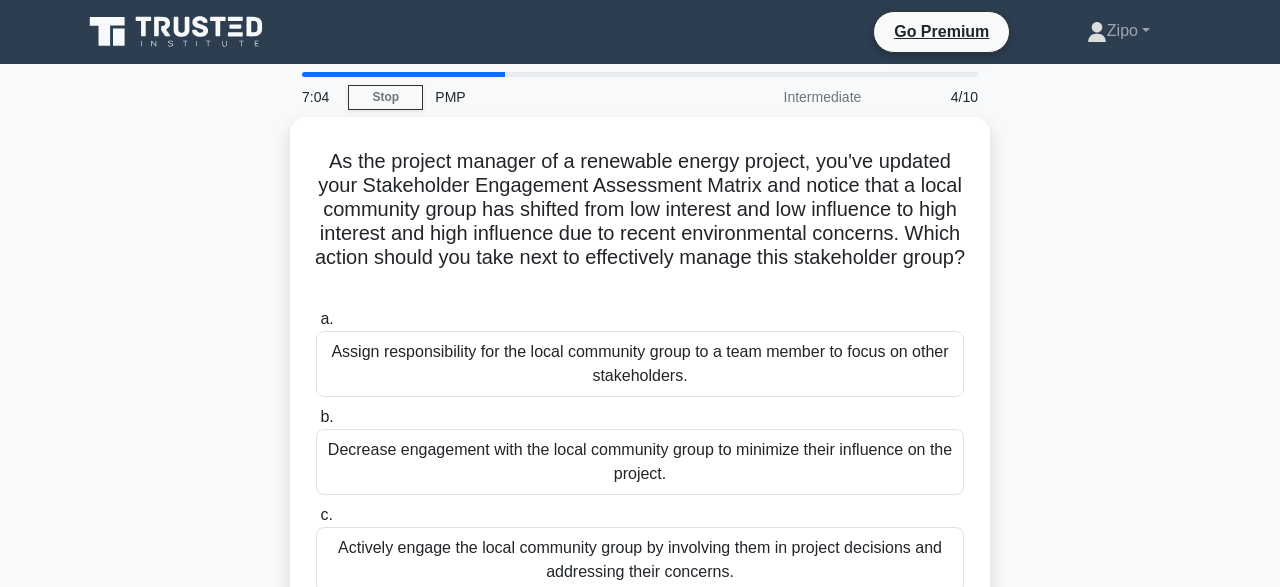 scroll, scrollTop: 45, scrollLeft: 0, axis: vertical 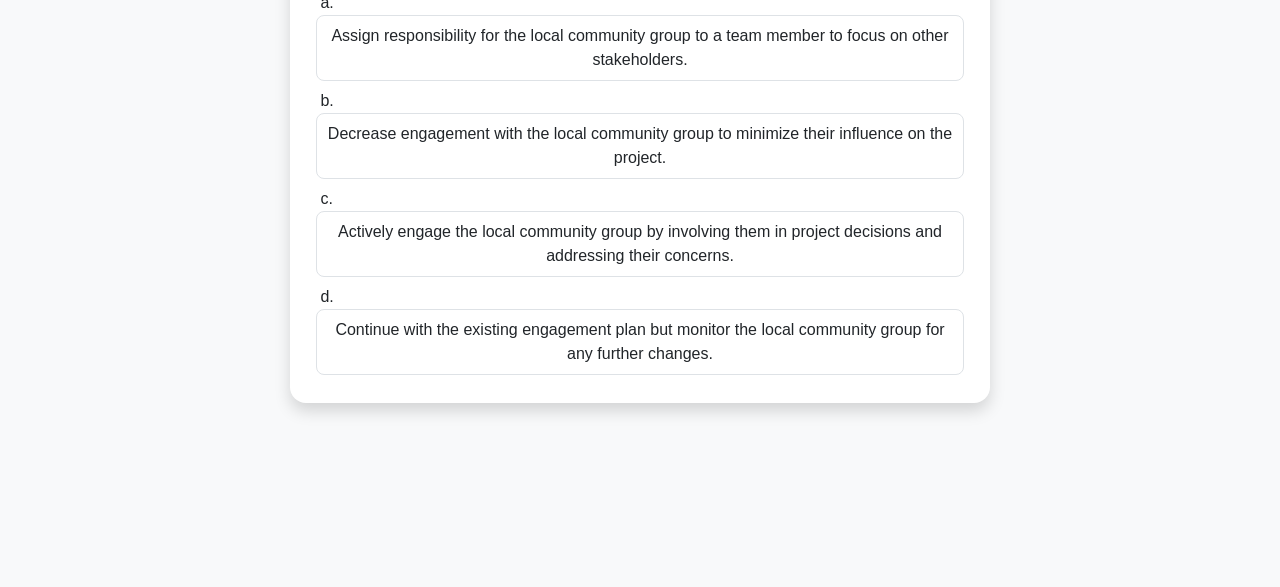 drag, startPoint x: 330, startPoint y: 109, endPoint x: 875, endPoint y: 406, distance: 620.67224 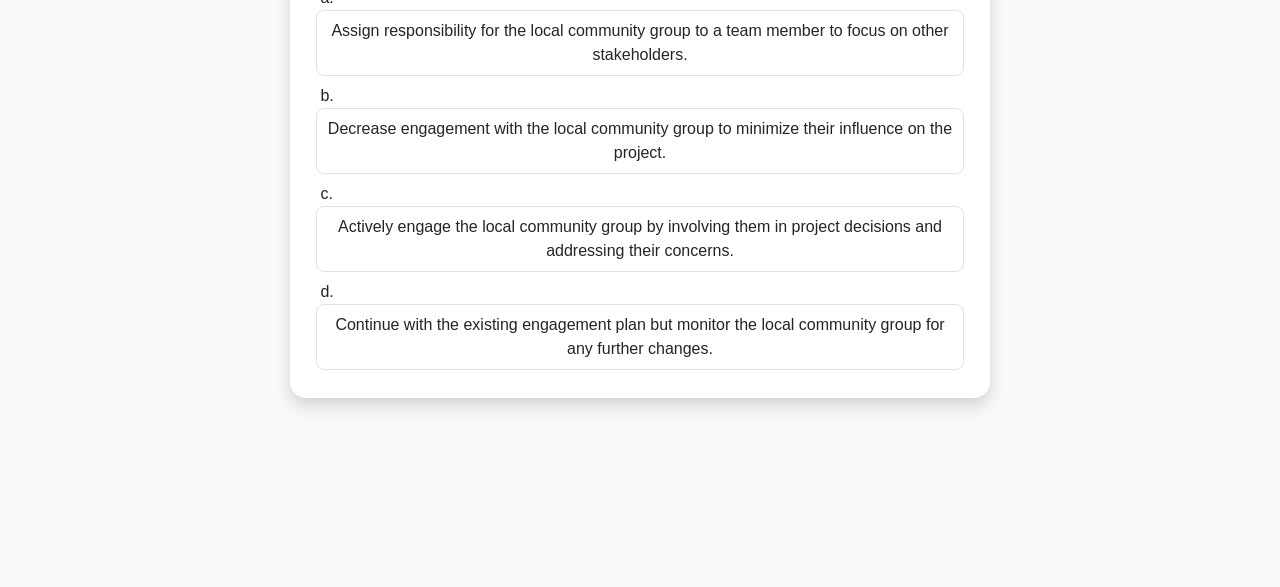 click on "Actively engage the local community group by involving them in project decisions and addressing their concerns." at bounding box center [640, 239] 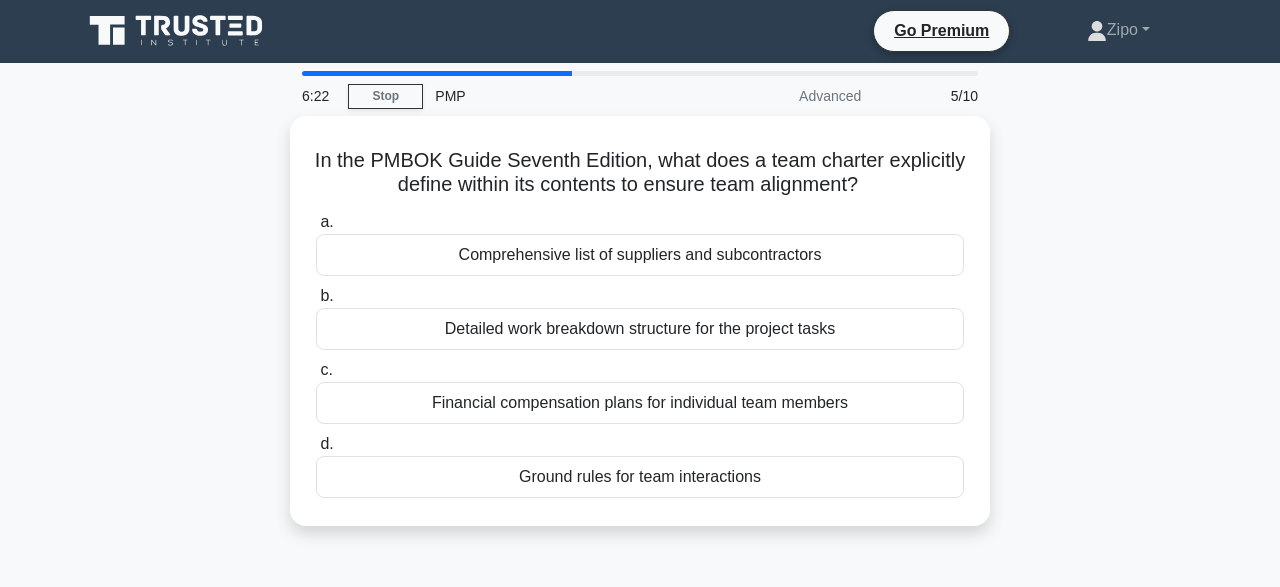 scroll, scrollTop: 0, scrollLeft: 0, axis: both 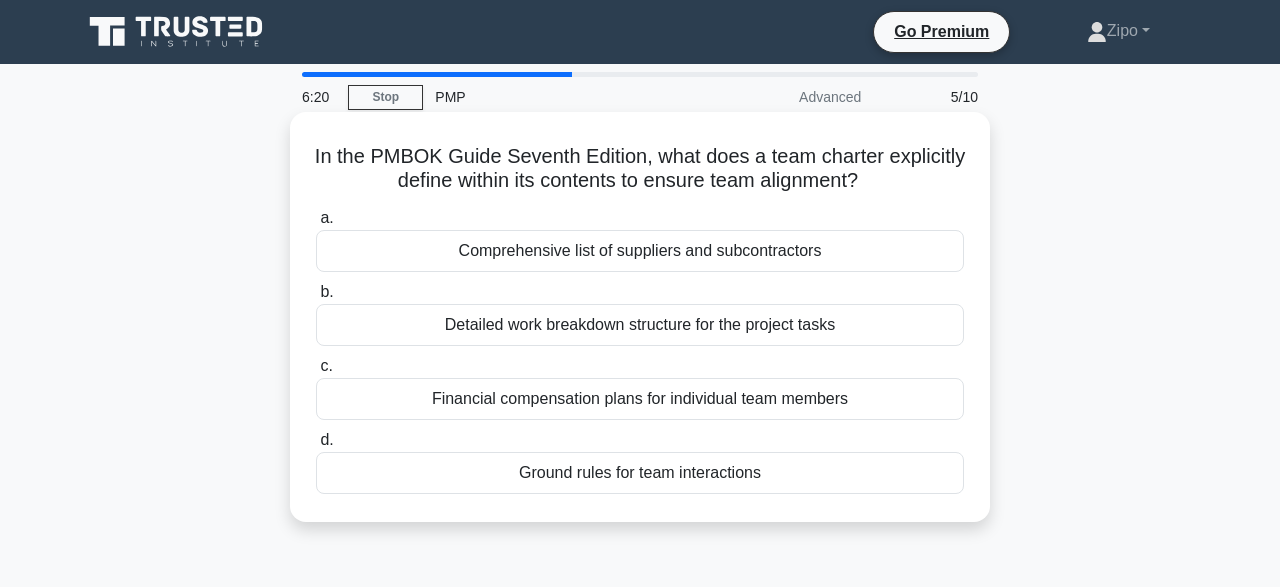 drag, startPoint x: 317, startPoint y: 157, endPoint x: 779, endPoint y: 470, distance: 558.0439 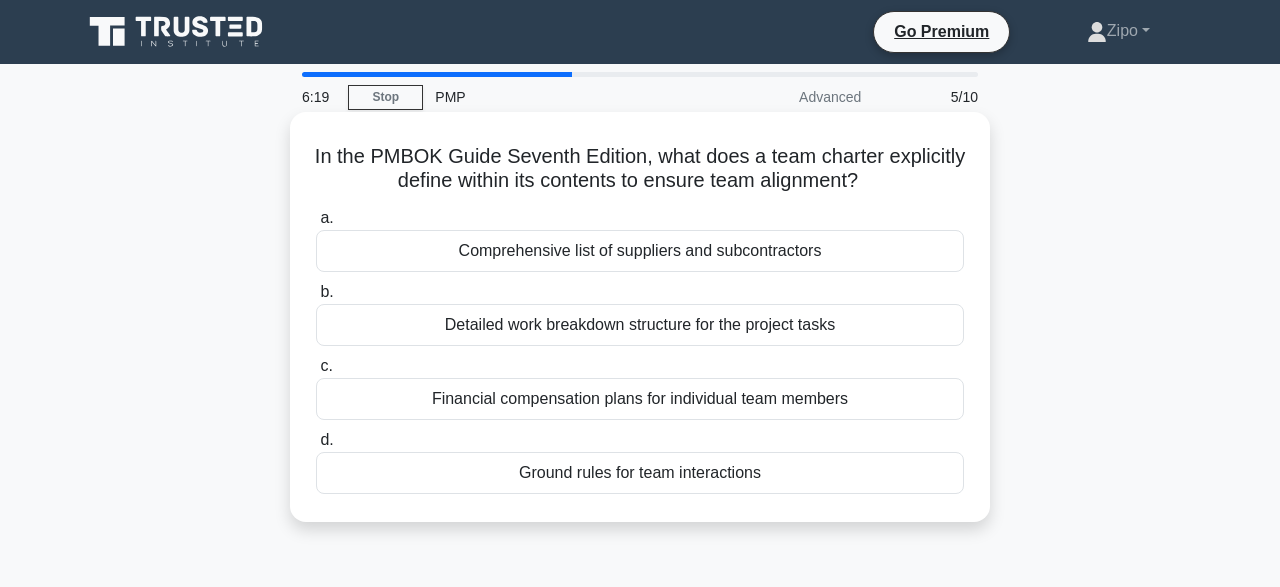 copy on "a.
Comprehensive list of suppliers and subcontractors
b.
Detailed work breakdown structure for the project tasks
c.
Financial compensation plans for individual team members
d.
Ground rules for team interactions" 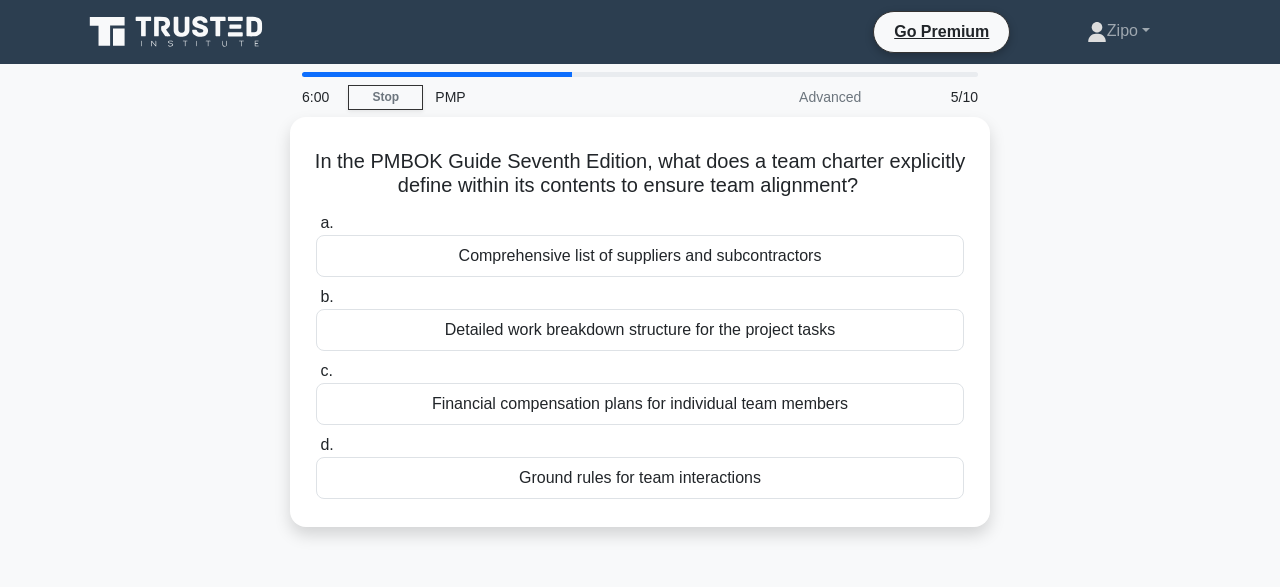 click on "6:00
Stop
PMP
Advanced
5/10
In the PMBOK Guide Seventh Edition, what does a team charter explicitly define within its contents to ensure team alignment?
.spinner_0XTQ{transform-origin:center;animation:spinner_y6GP .75s linear infinite}@keyframes spinner_y6GP{100%{transform:rotate(360deg)}}
a.
b. c. d." at bounding box center [640, 572] 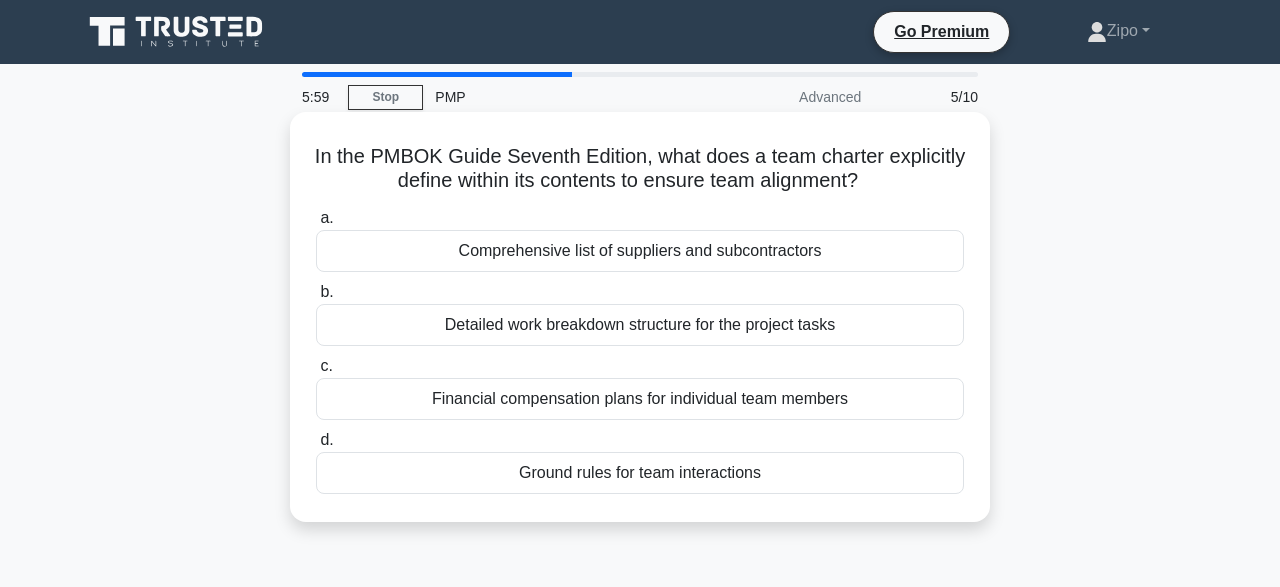 click on "Ground rules for team interactions" at bounding box center [640, 473] 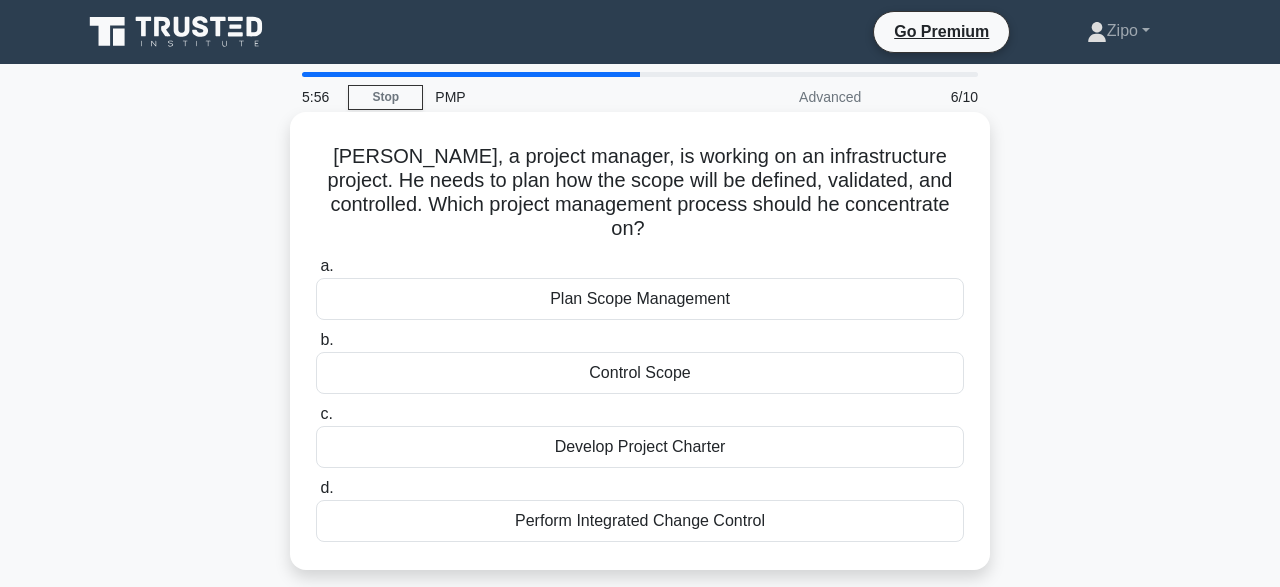 drag, startPoint x: 345, startPoint y: 163, endPoint x: 830, endPoint y: 499, distance: 590.0178 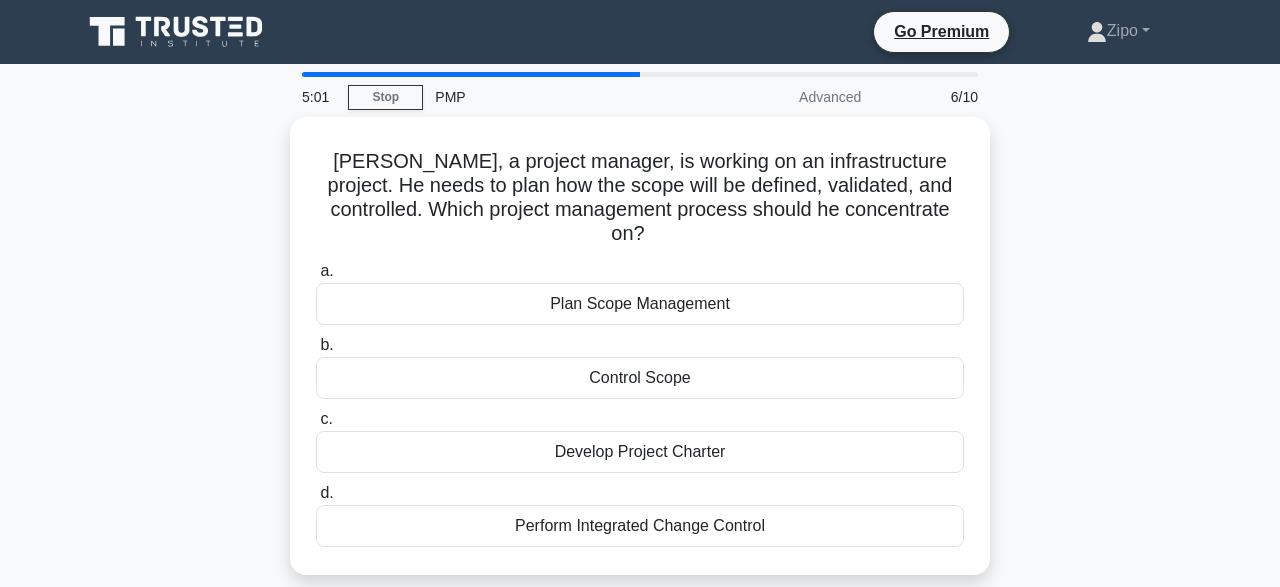click on "5:01
Stop
PMP
Advanced
6/10
[PERSON_NAME], a project manager, is working on an infrastructure project. He needs to plan how the scope will be defined, validated, and controlled. Which project management process should he concentrate on?
.spinner_0XTQ{transform-origin:center;animation:spinner_y6GP .75s linear infinite}@keyframes spinner_y6GP{100%{transform:rotate(360deg)}}
a.
b. c. d." at bounding box center (640, 572) 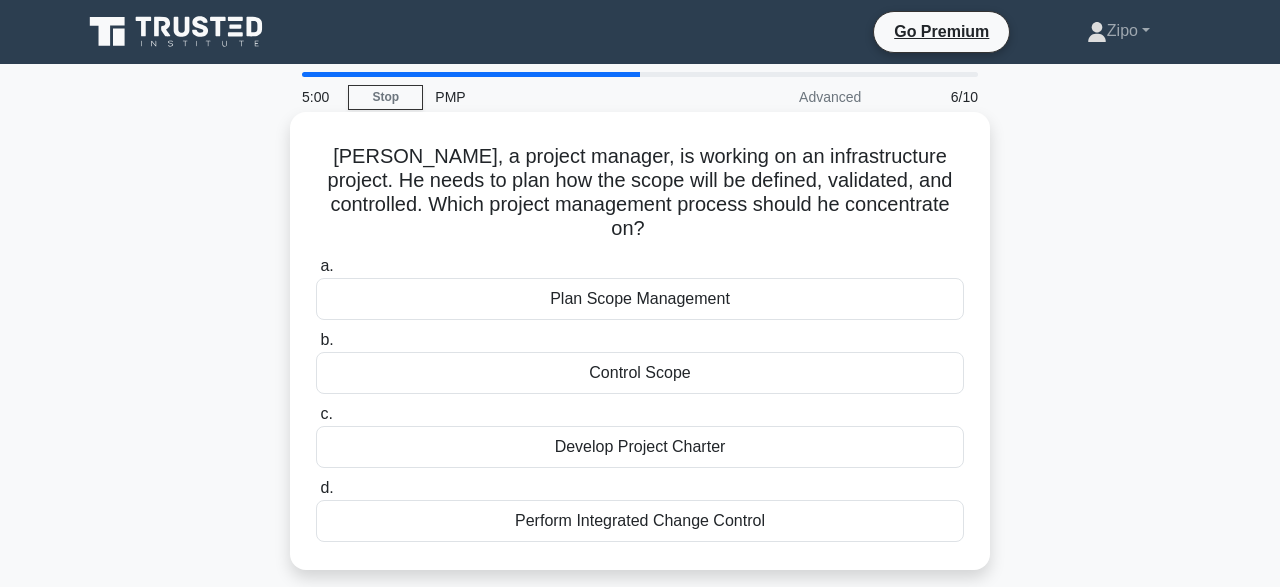 click on "Plan Scope Management" at bounding box center [640, 299] 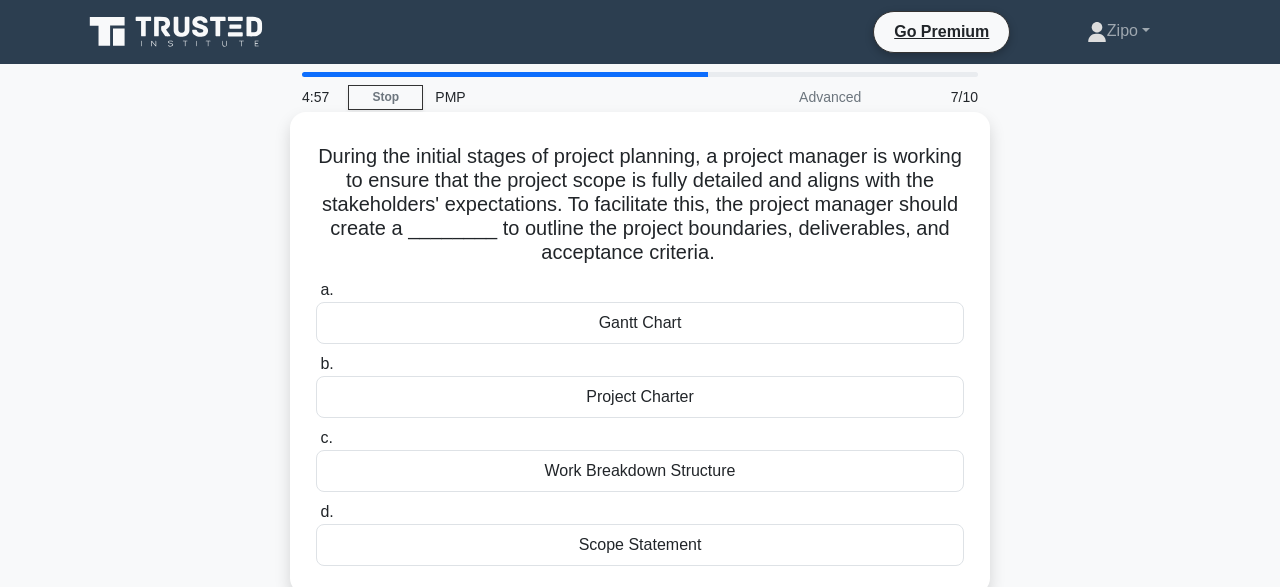 drag, startPoint x: 319, startPoint y: 156, endPoint x: 704, endPoint y: 534, distance: 539.54517 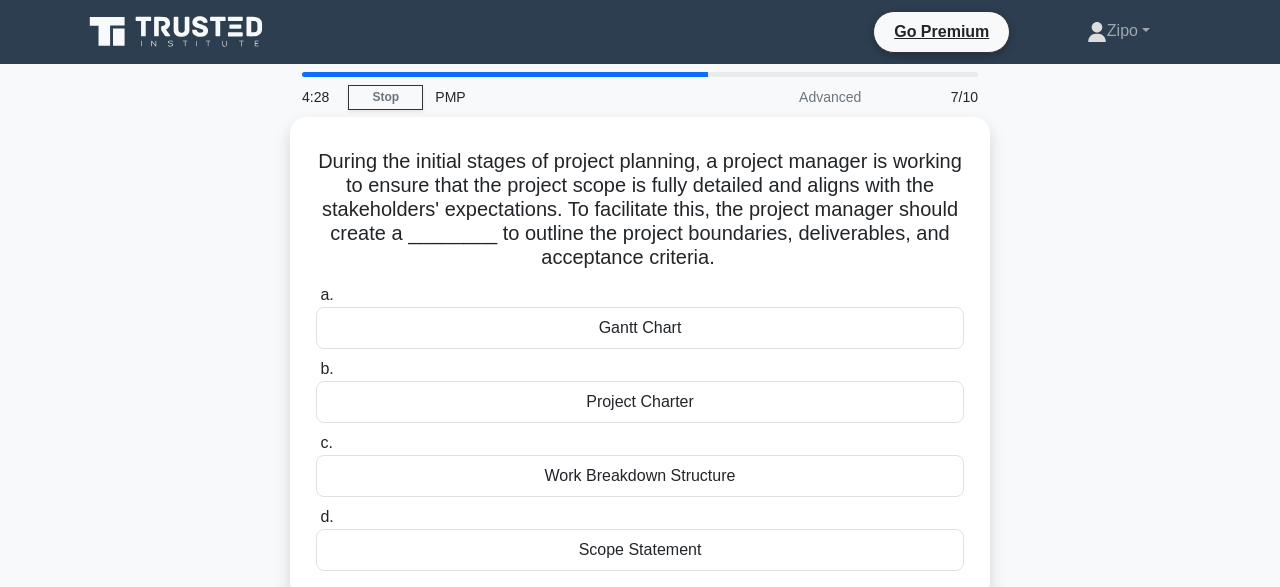 click on "4:28
Stop
PMP
Advanced
7/10
During the initial stages of project planning, a project manager is working to ensure that the project scope is fully detailed and aligns with the stakeholders' expectations. To facilitate this, the project manager should create a ________ to outline the project boundaries, deliverables, and acceptance criteria.
.spinner_0XTQ{transform-origin:center;animation:spinner_y6GP .75s linear infinite}@keyframes spinner_y6GP{100%{transform:rotate(360deg)}}
a." at bounding box center [640, 572] 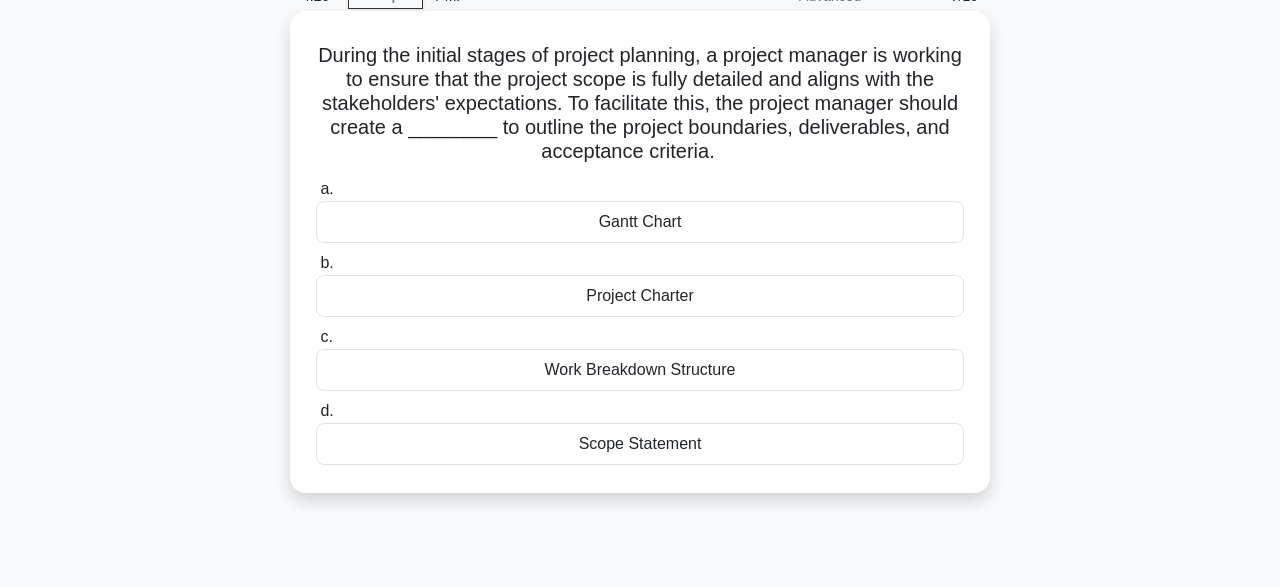 click on "Scope Statement" at bounding box center (640, 444) 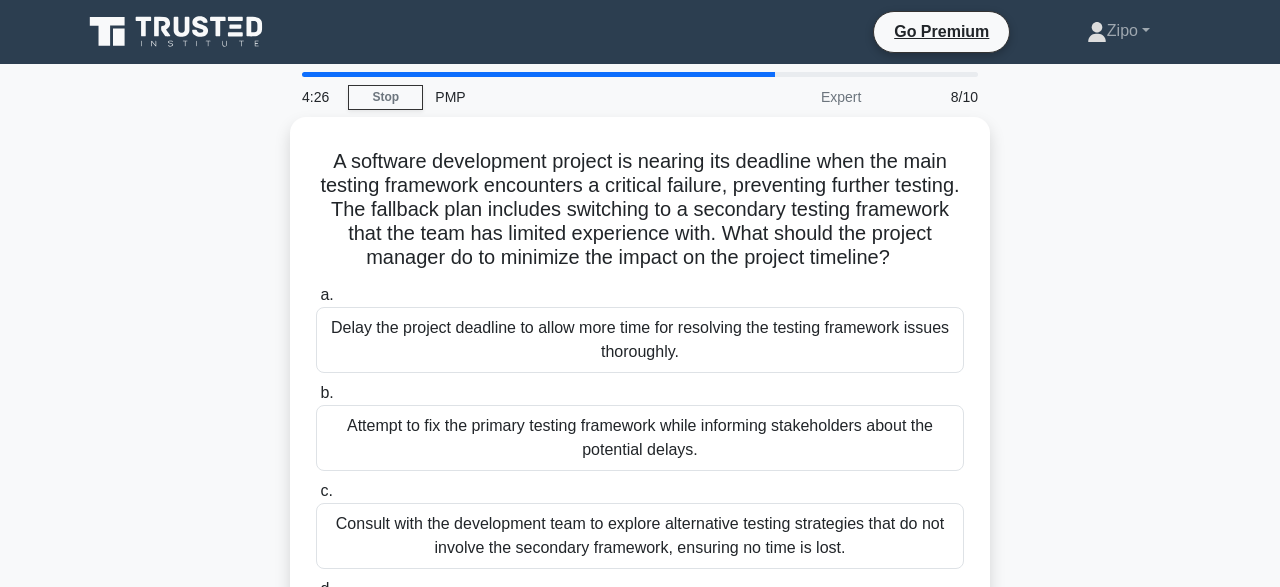scroll, scrollTop: 0, scrollLeft: 0, axis: both 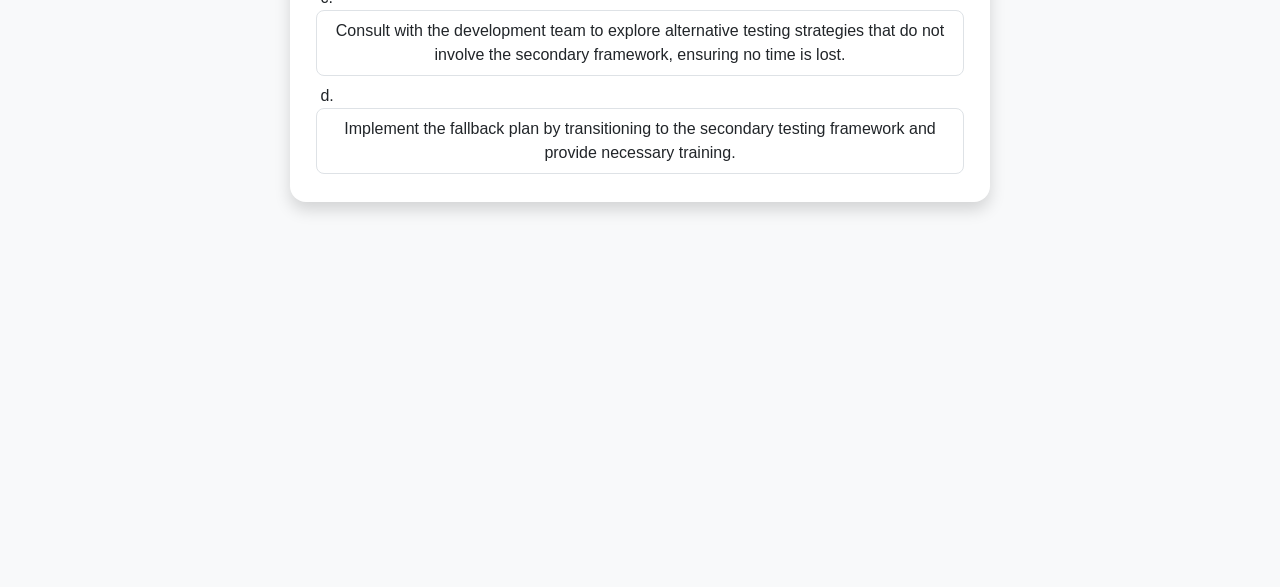 drag, startPoint x: 331, startPoint y: 154, endPoint x: 881, endPoint y: 227, distance: 554.8234 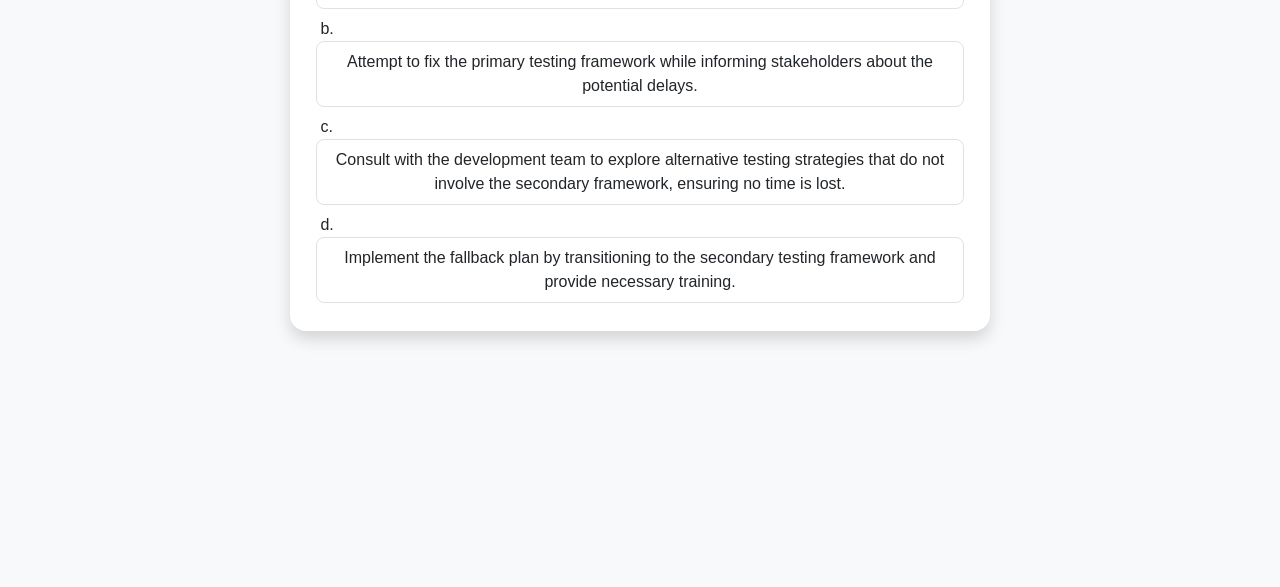 scroll, scrollTop: 362, scrollLeft: 0, axis: vertical 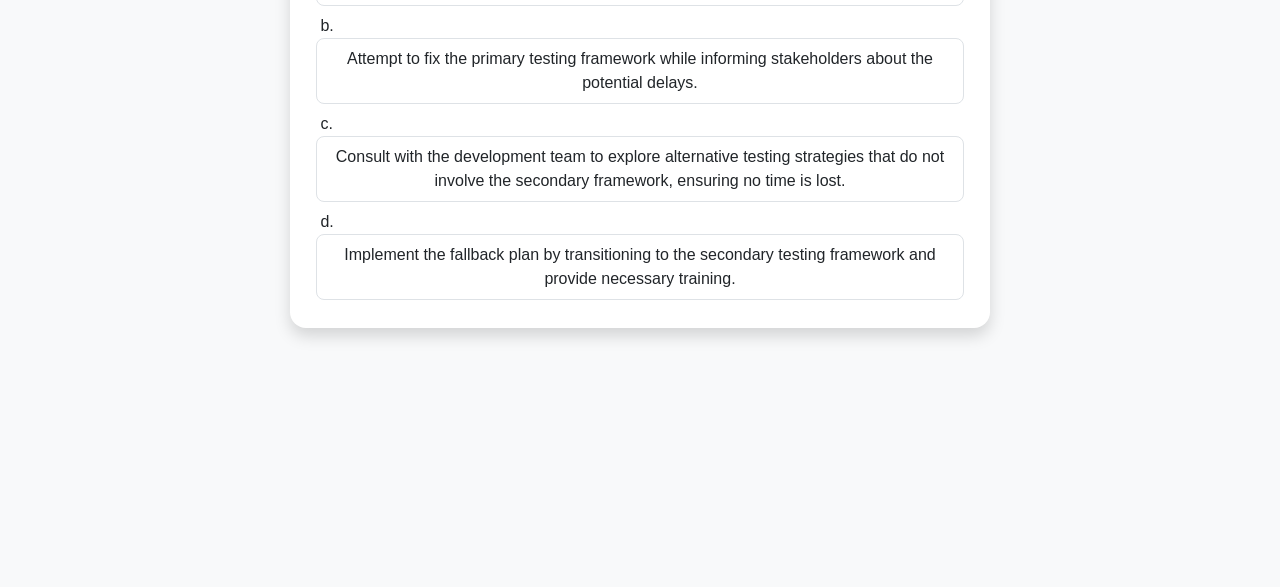click on "Consult with the development team to explore alternative testing strategies that do not involve the secondary framework, ensuring no time is lost." at bounding box center (640, 169) 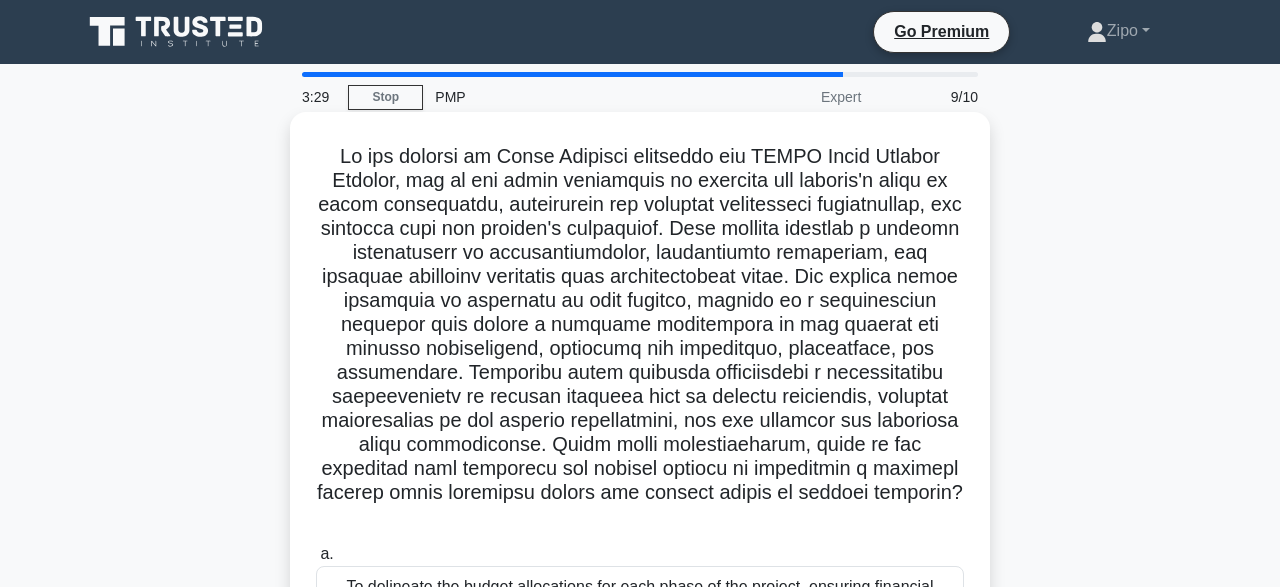 scroll, scrollTop: 0, scrollLeft: 0, axis: both 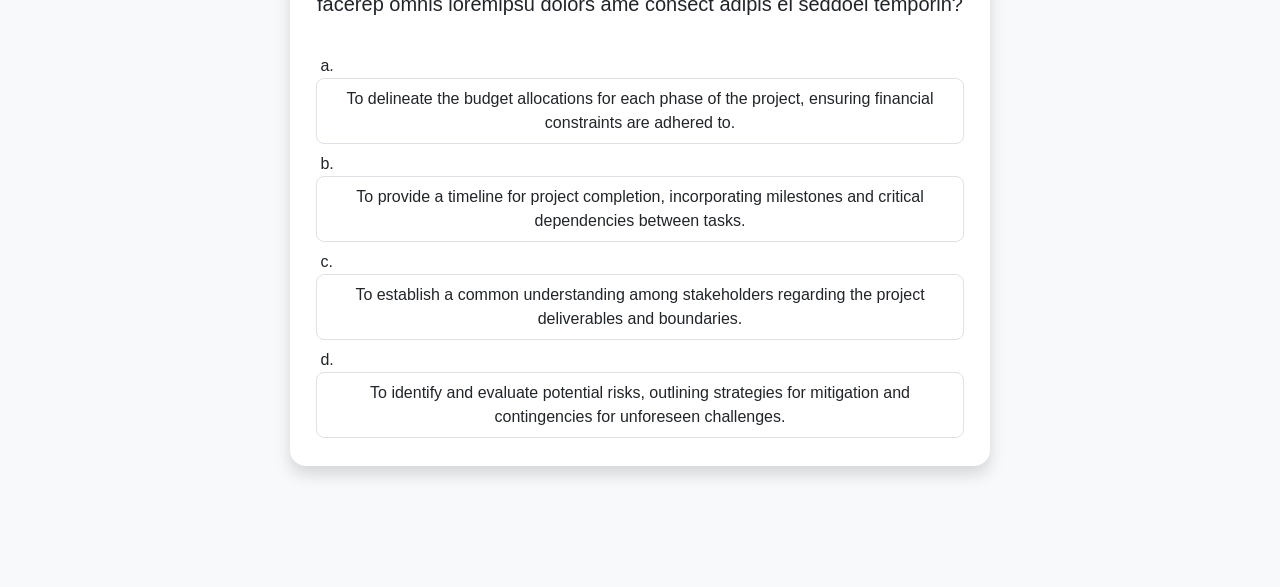 drag, startPoint x: 330, startPoint y: 152, endPoint x: 843, endPoint y: 477, distance: 607.2841 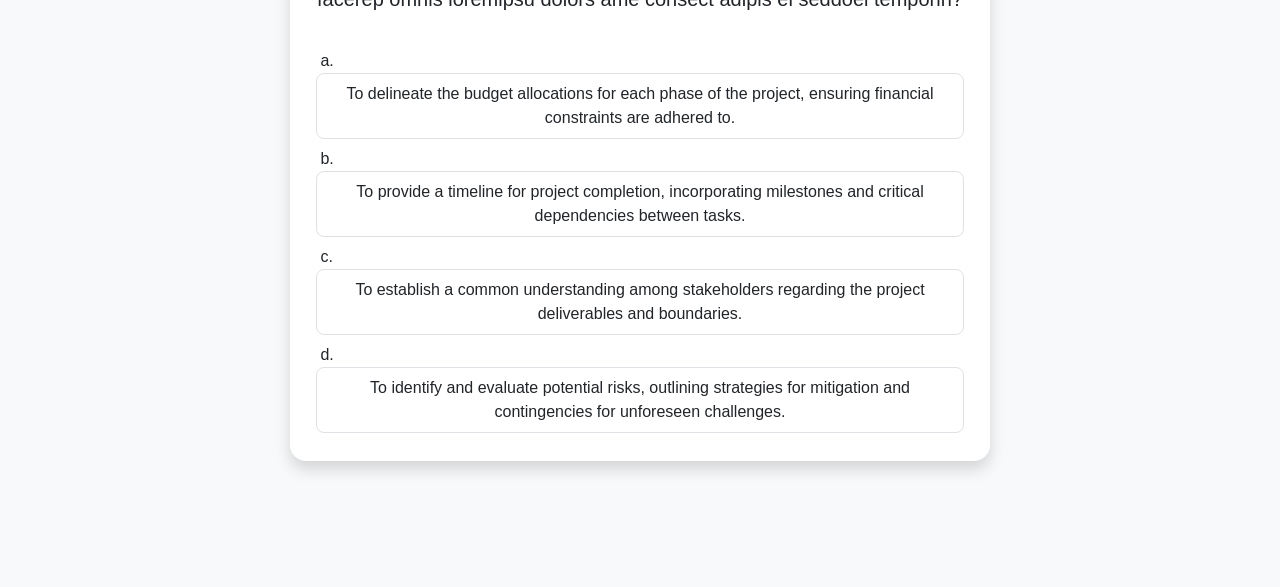 click on "To establish a common understanding among stakeholders regarding the project deliverables and boundaries." at bounding box center [640, 302] 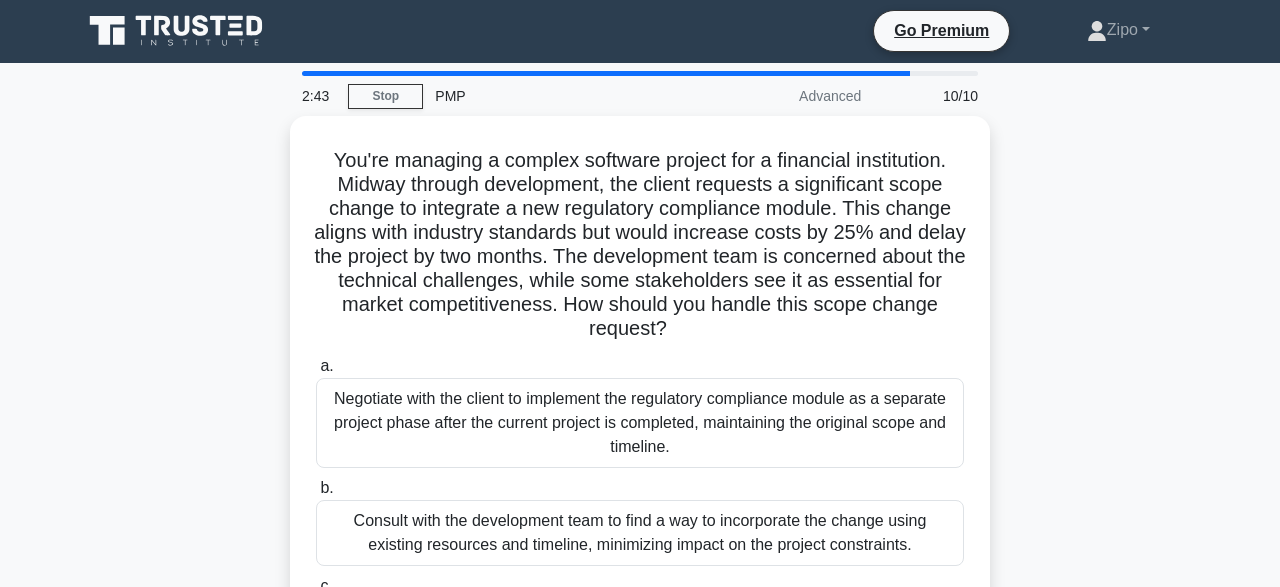 scroll, scrollTop: 0, scrollLeft: 0, axis: both 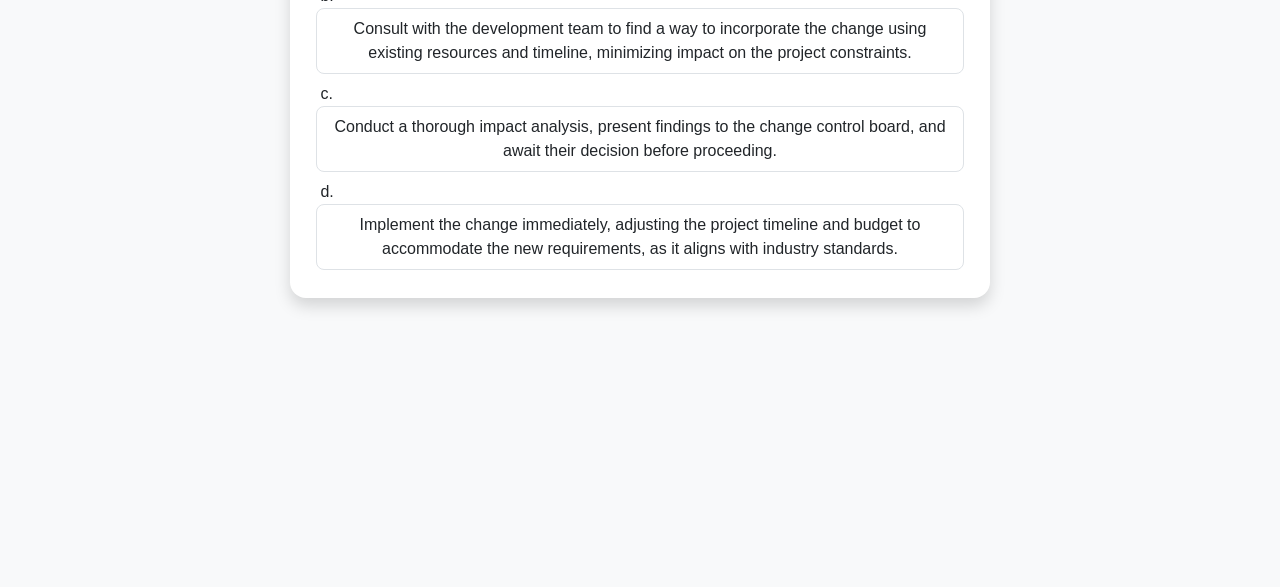 drag, startPoint x: 335, startPoint y: 153, endPoint x: 934, endPoint y: 458, distance: 672.18005 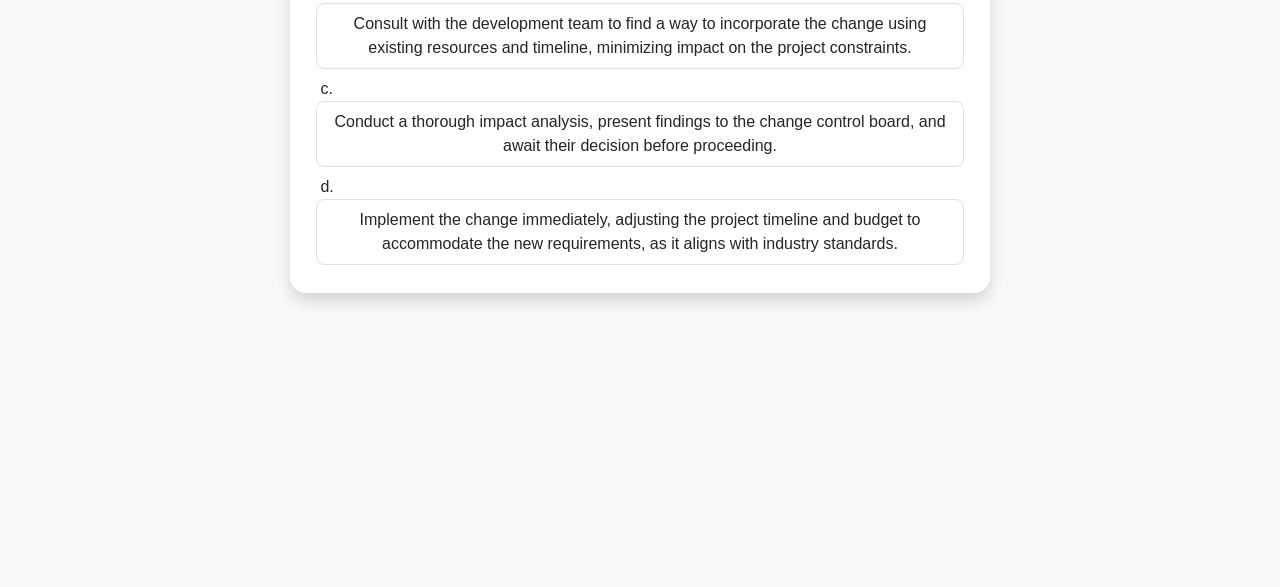 click on "Consult with the development team to find a way to incorporate the change using existing resources and timeline, minimizing impact on the project constraints." at bounding box center [640, 36] 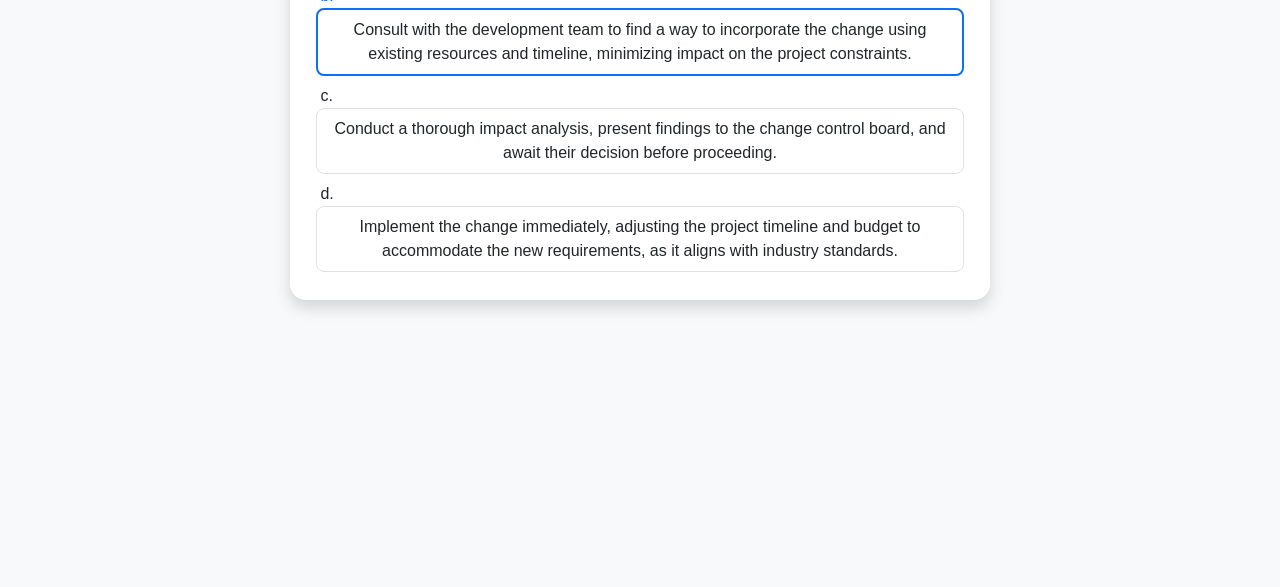 scroll, scrollTop: 365, scrollLeft: 0, axis: vertical 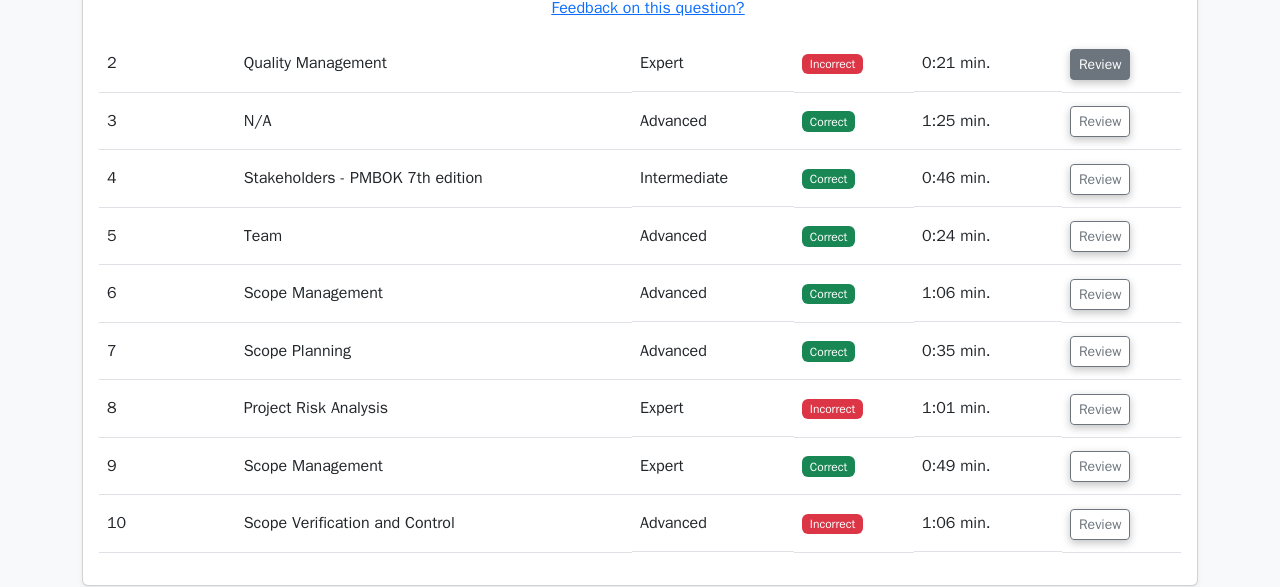 click on "Review" at bounding box center [1100, 64] 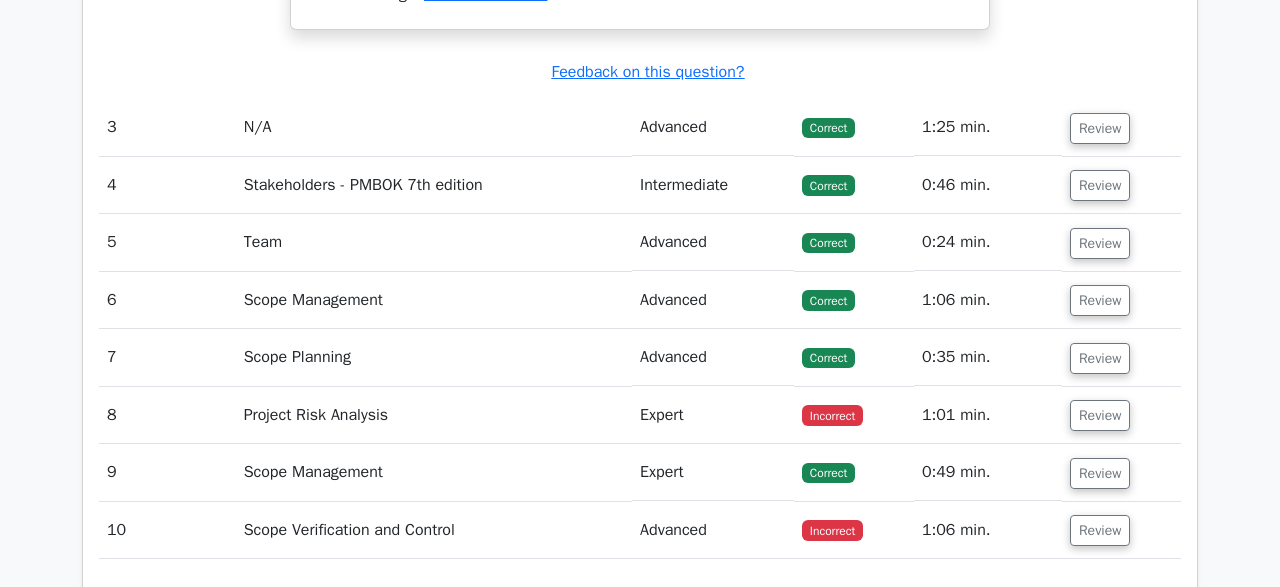 scroll, scrollTop: 4156, scrollLeft: 0, axis: vertical 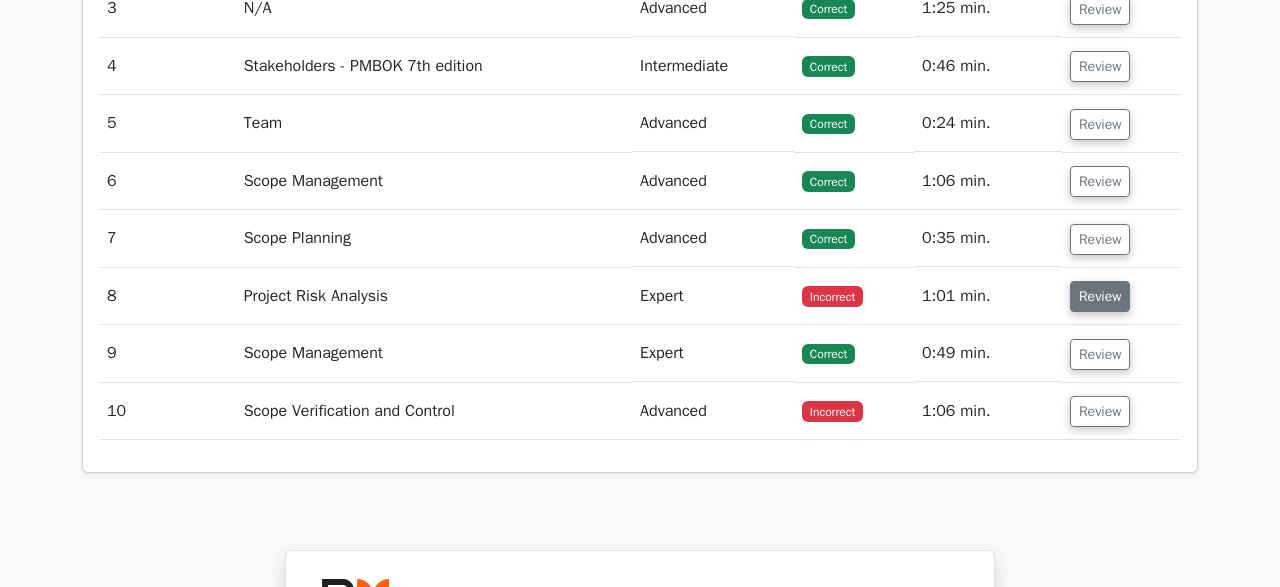 click on "Review" at bounding box center [1100, 296] 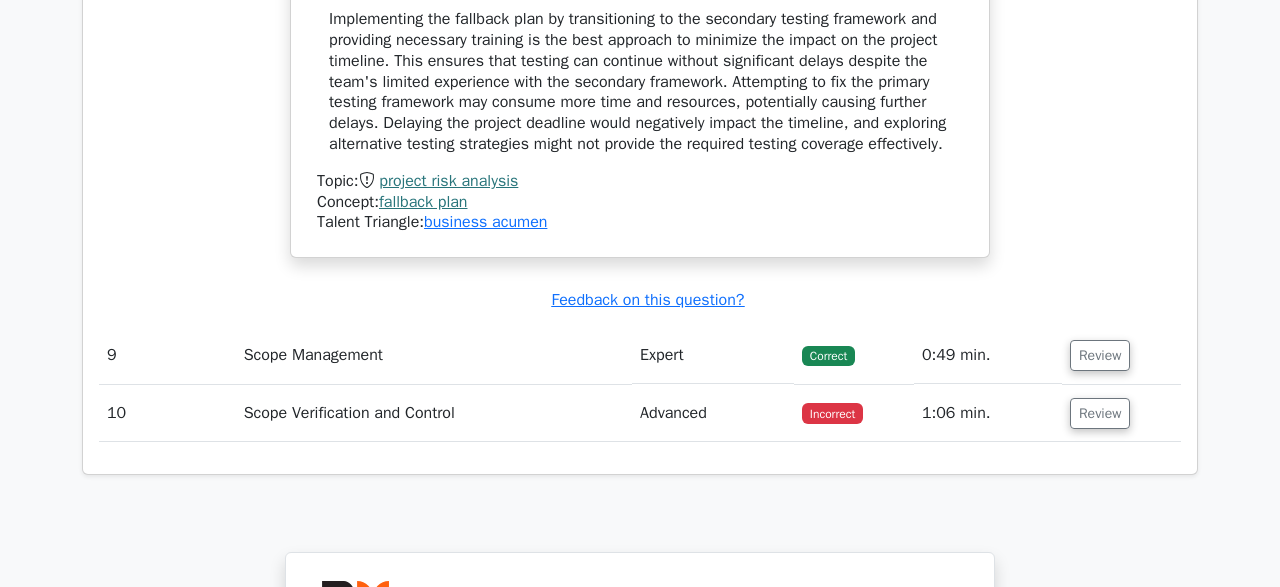 scroll, scrollTop: 5136, scrollLeft: 0, axis: vertical 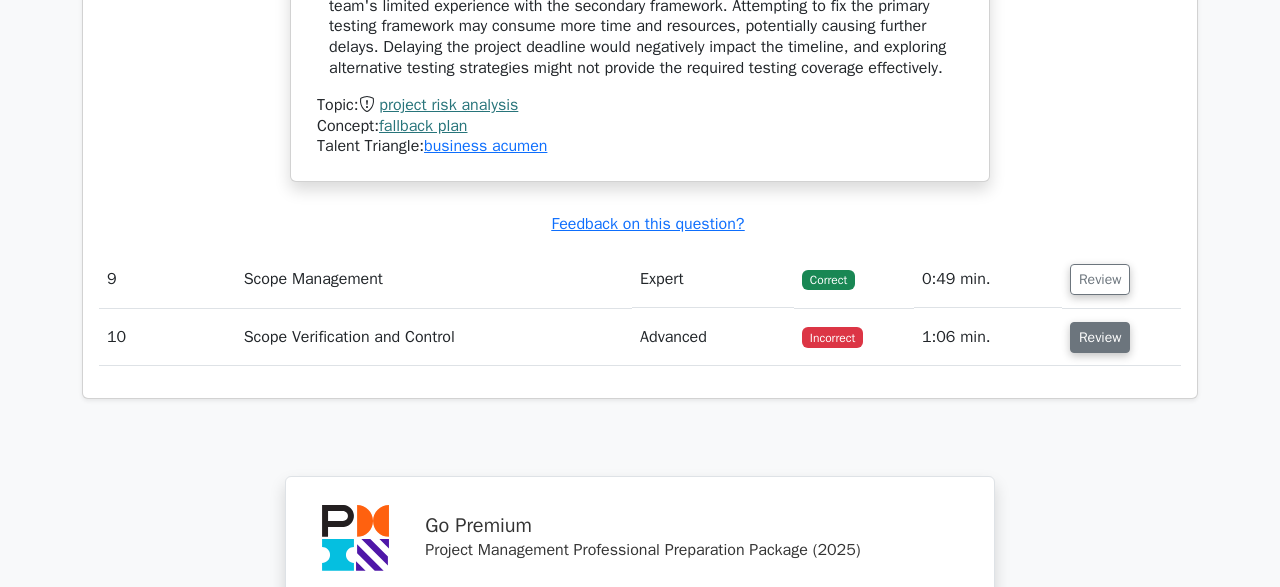 click on "Review" at bounding box center [1100, 337] 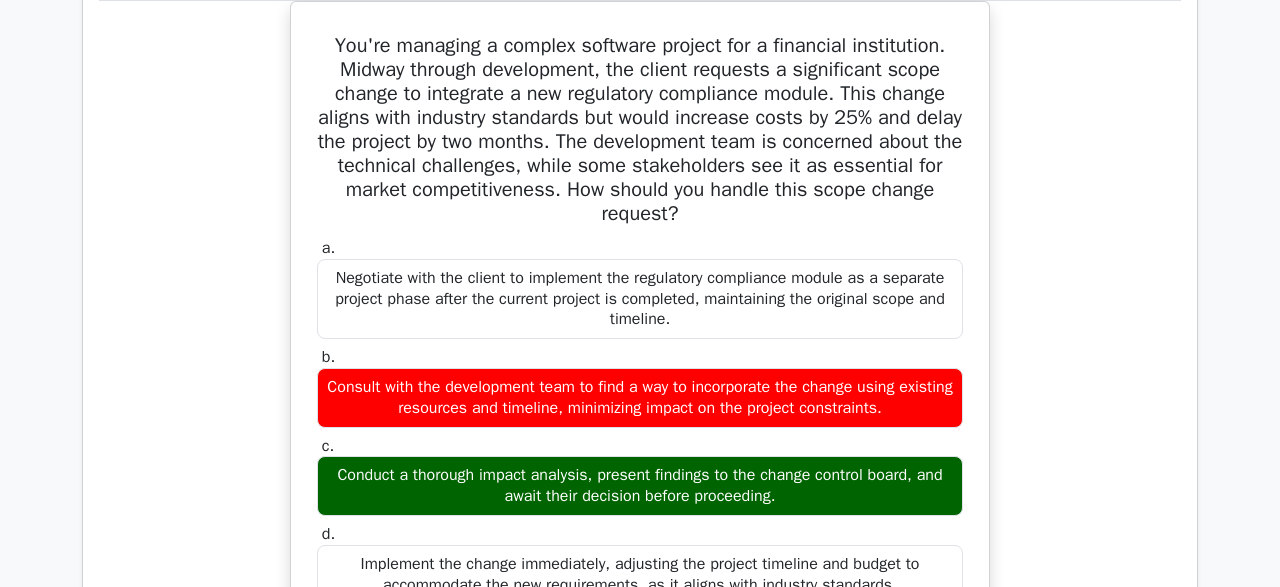 scroll, scrollTop: 5508, scrollLeft: 0, axis: vertical 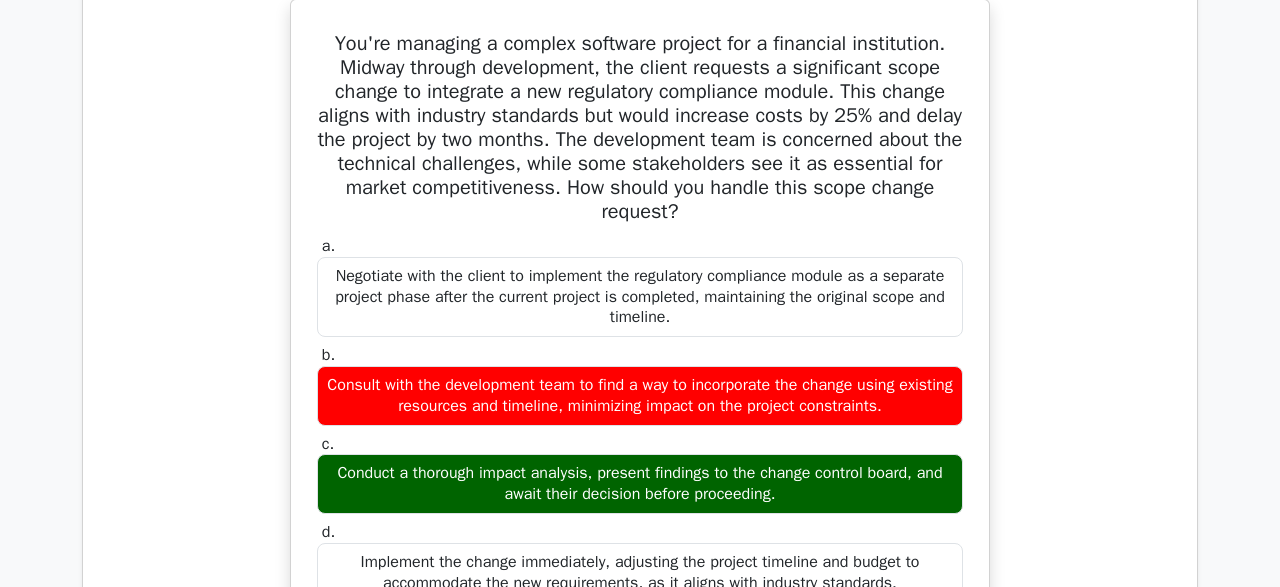 type 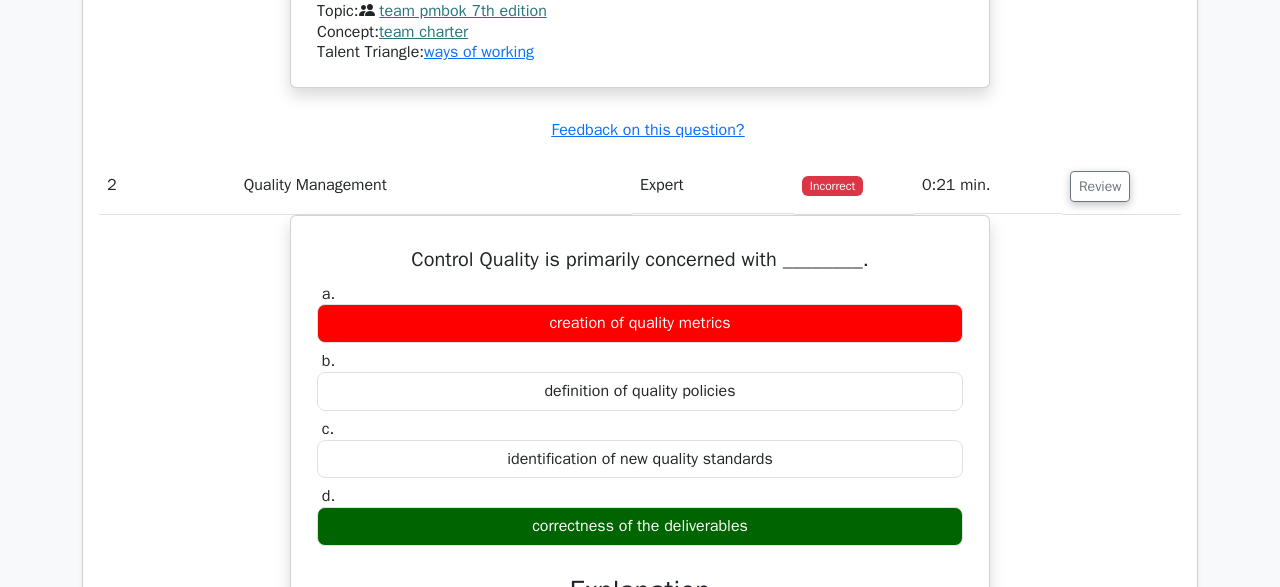 scroll, scrollTop: 2963, scrollLeft: 0, axis: vertical 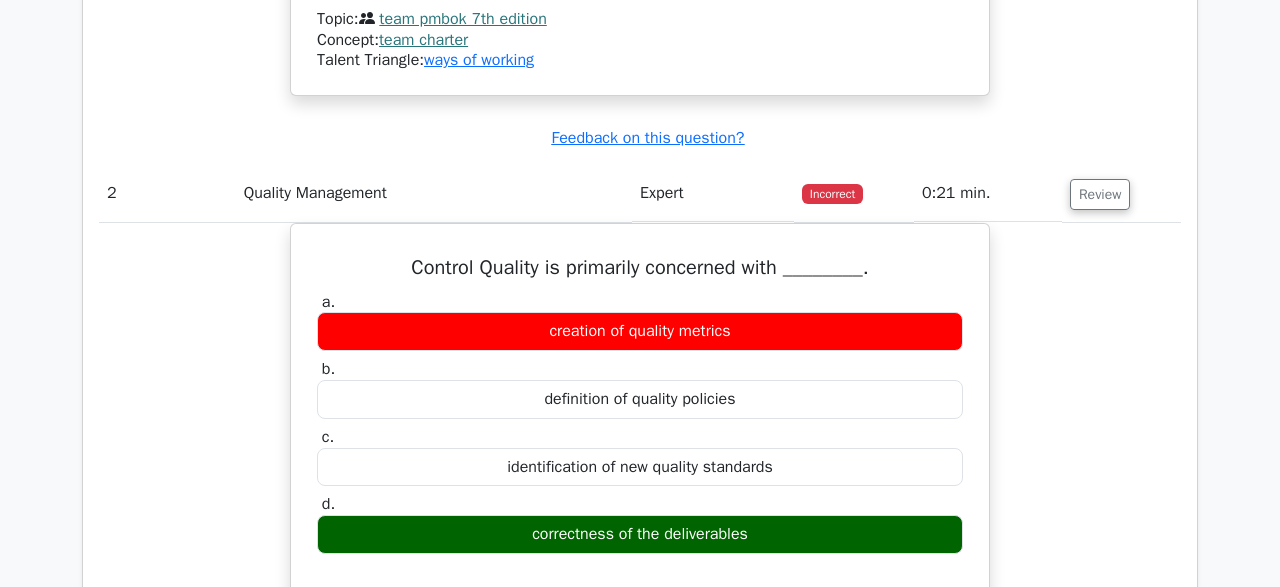 click on "Question Analysis
Question  #
Topic
Difficulty
Result
Time Spent
Action
1
Team
Expert
Incorrect
a." at bounding box center [640, 1322] 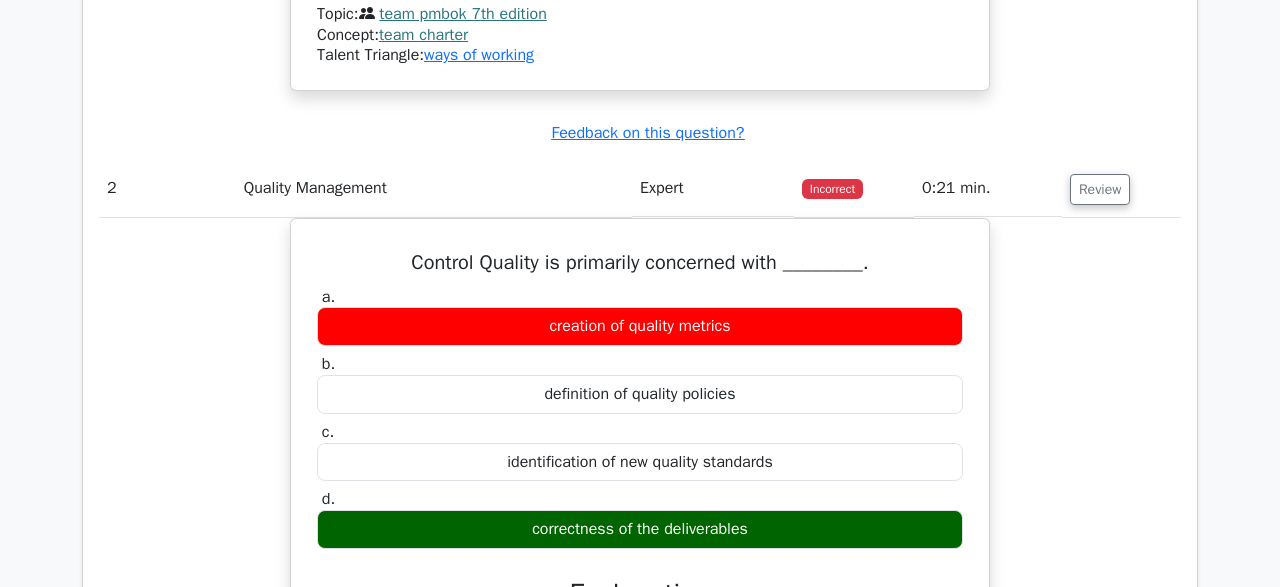 click on "Control Quality is primarily concerned with ________.
a.
creation of quality metrics
b.
c.
d." at bounding box center [640, 673] 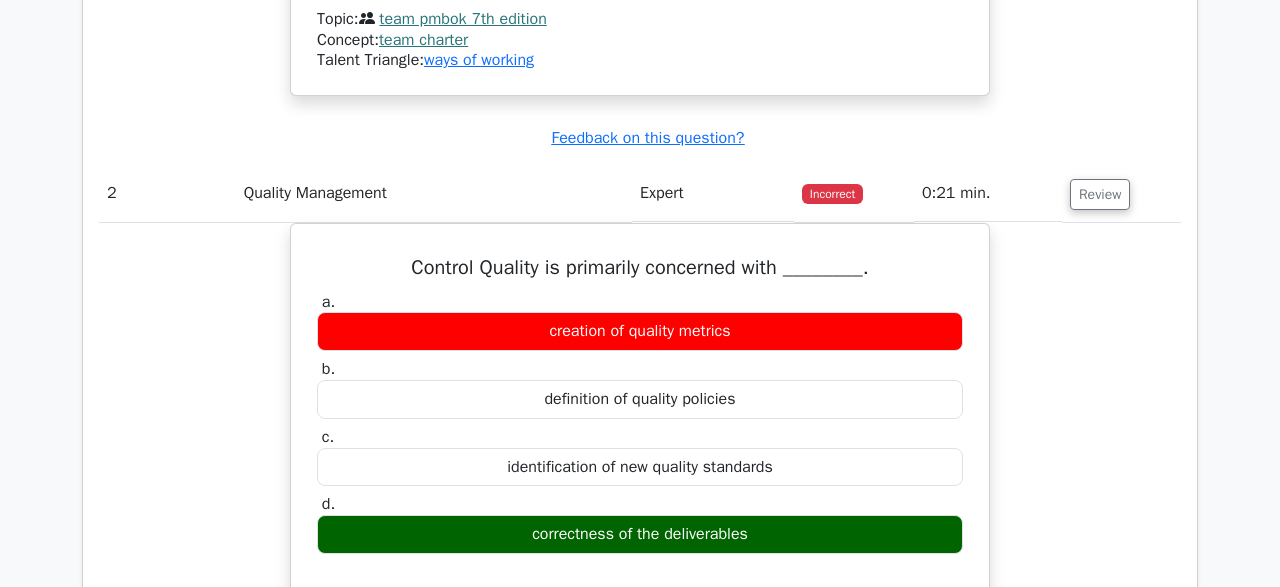 click on "Go Premium
Project Management Professional Preparation Package (2025)
Earn 35 PDUs needed for your PMP certification
13651 Superior-grade  Project Management Professional practice questions.
Accelerated Mastery: Deep dive into critical topics to fast-track your mastery.
Unlock Effortless PMP preparation: 5 full exams.
100% Satisfaction Guaranteed: Full refund with no questions if unsatisfied.
Bonus: all courses" at bounding box center [640, 919] 